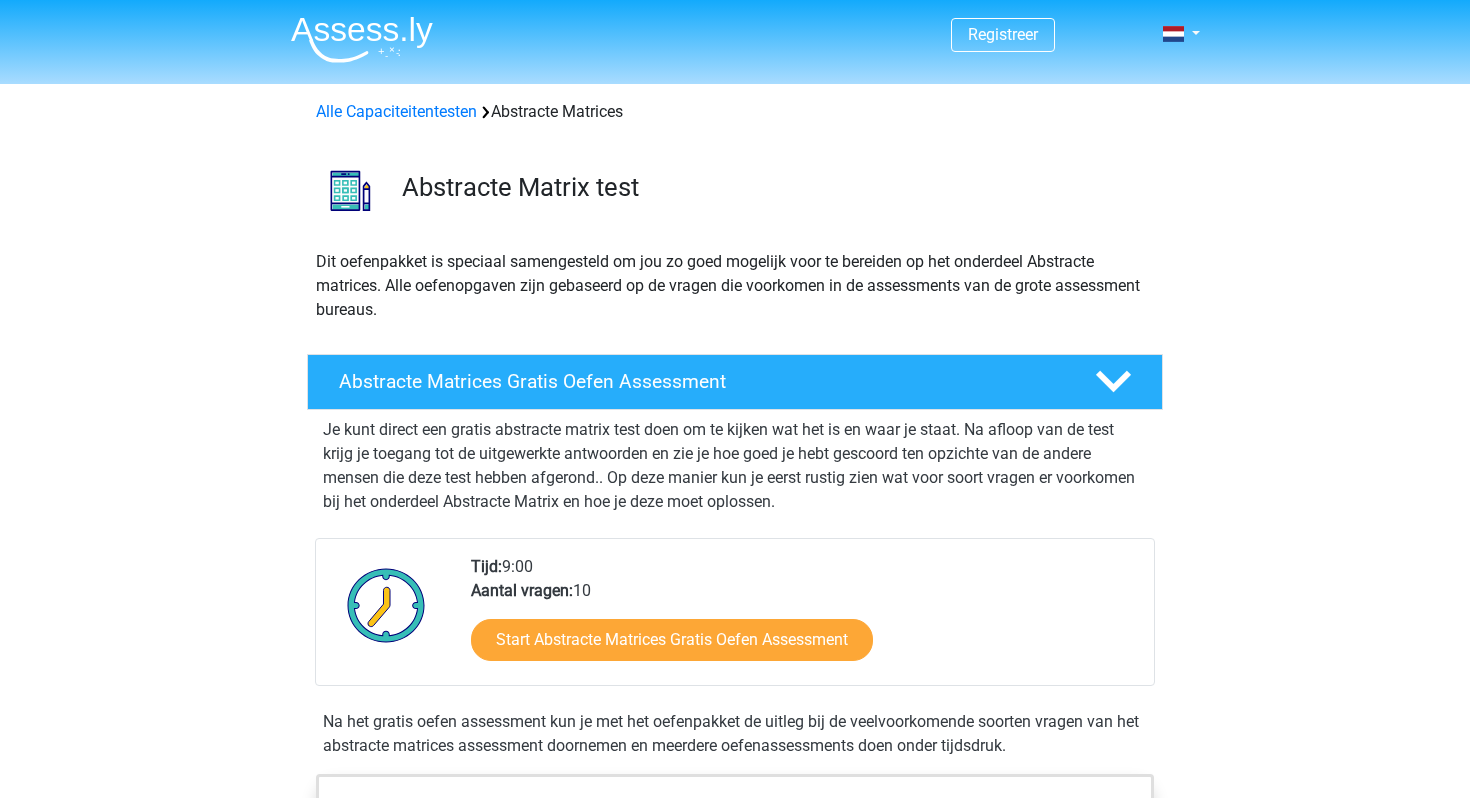 scroll, scrollTop: 0, scrollLeft: 0, axis: both 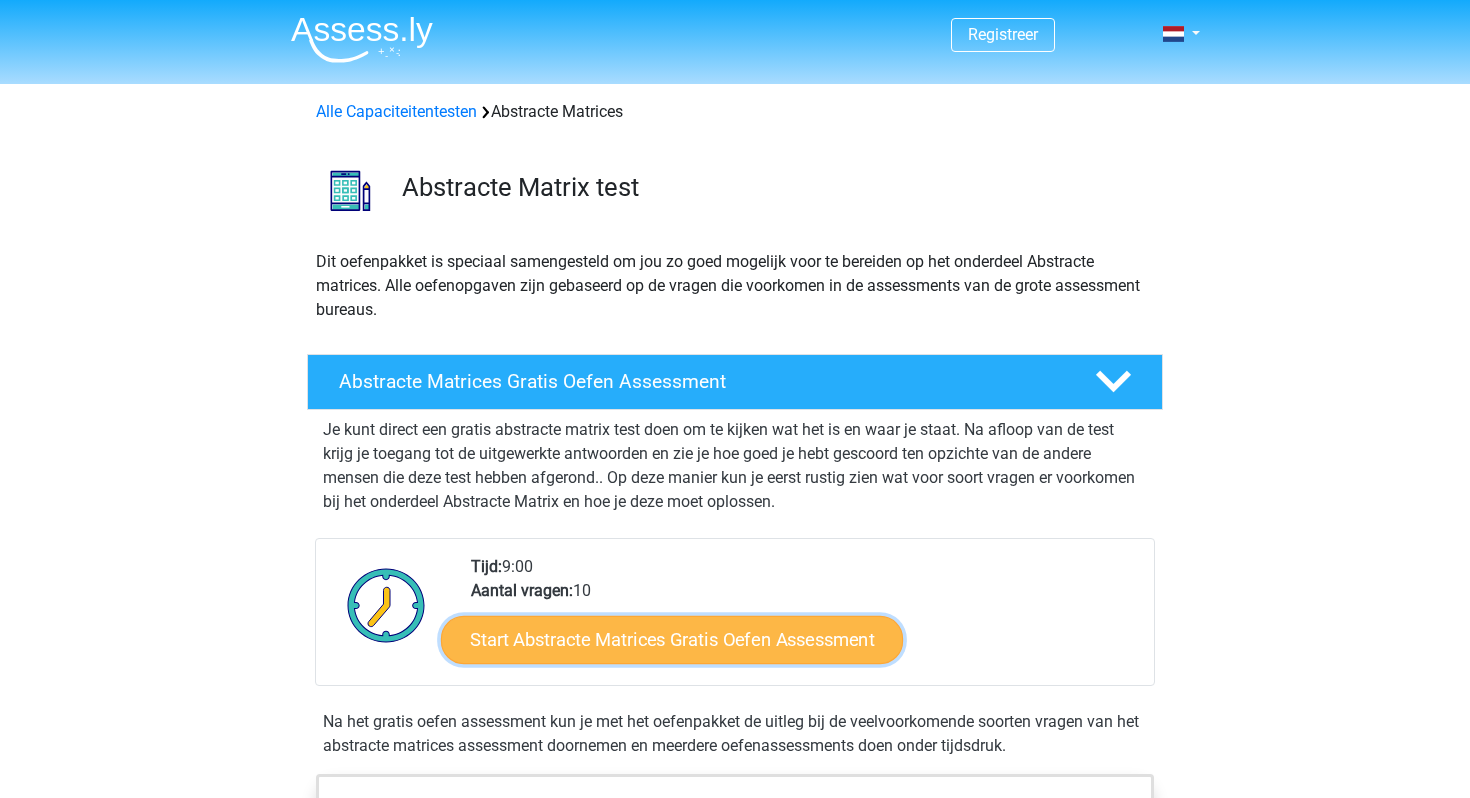 click on "Start Abstracte Matrices
Gratis Oefen Assessment" at bounding box center [672, 639] 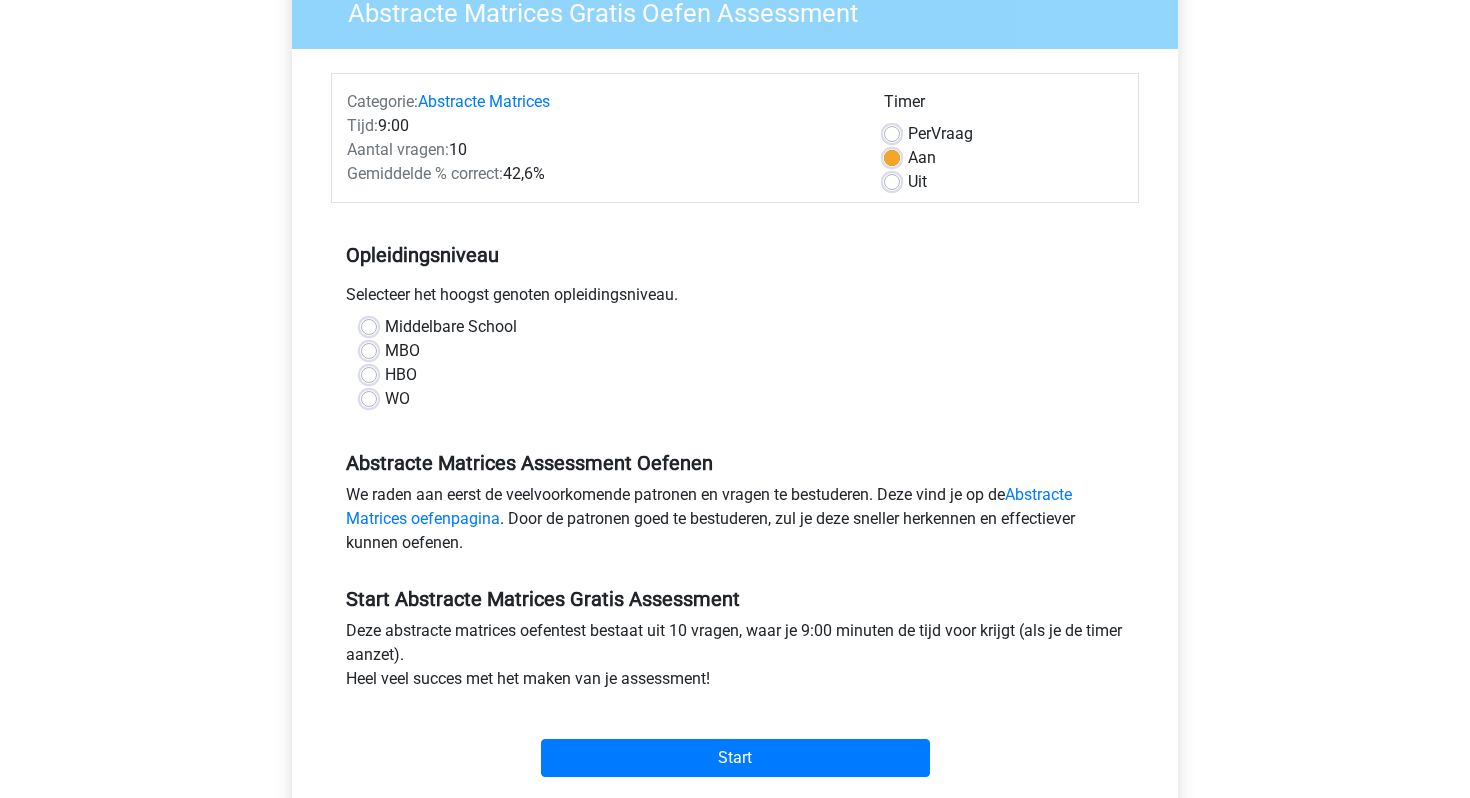 scroll, scrollTop: 205, scrollLeft: 0, axis: vertical 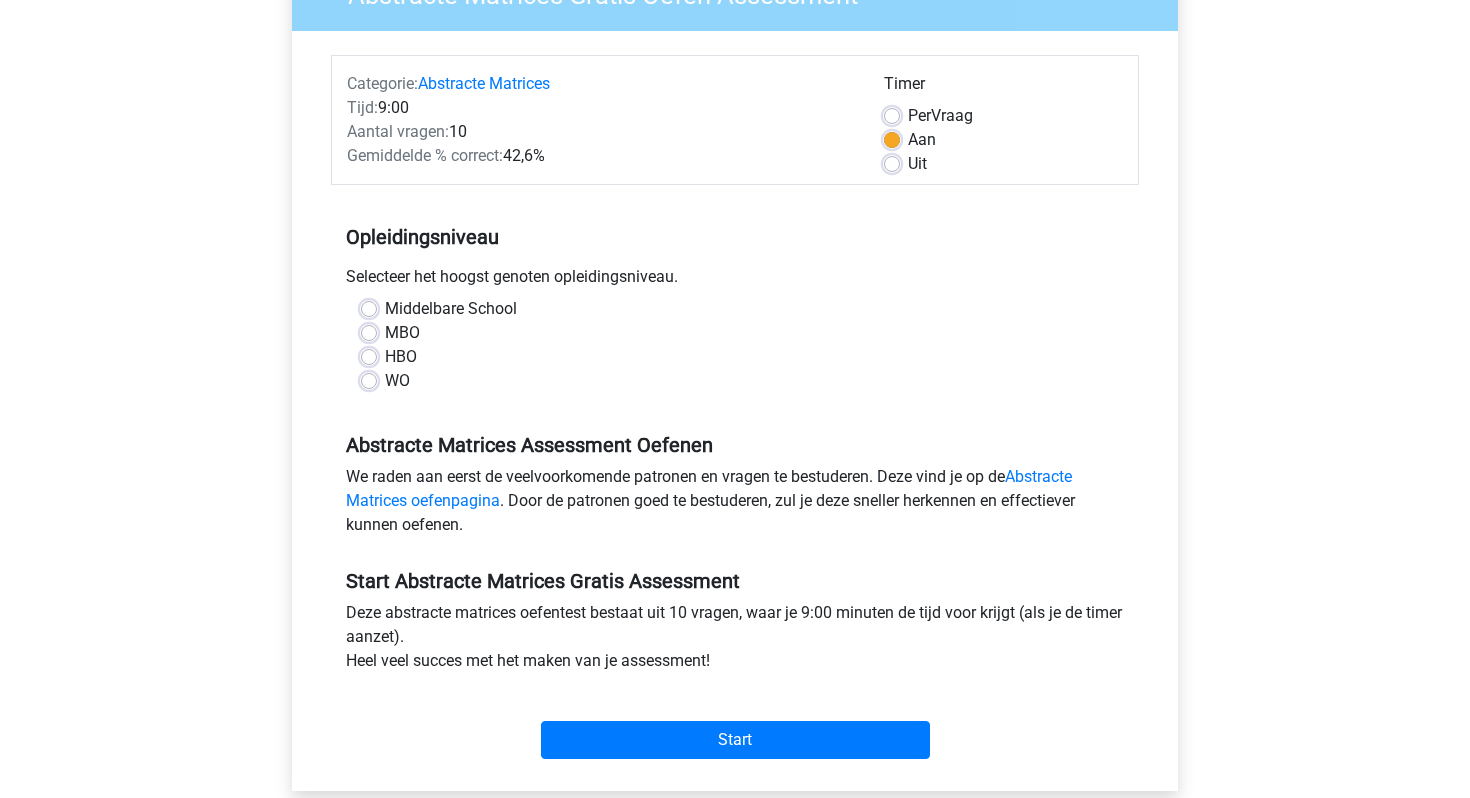 click on "WO" at bounding box center [397, 381] 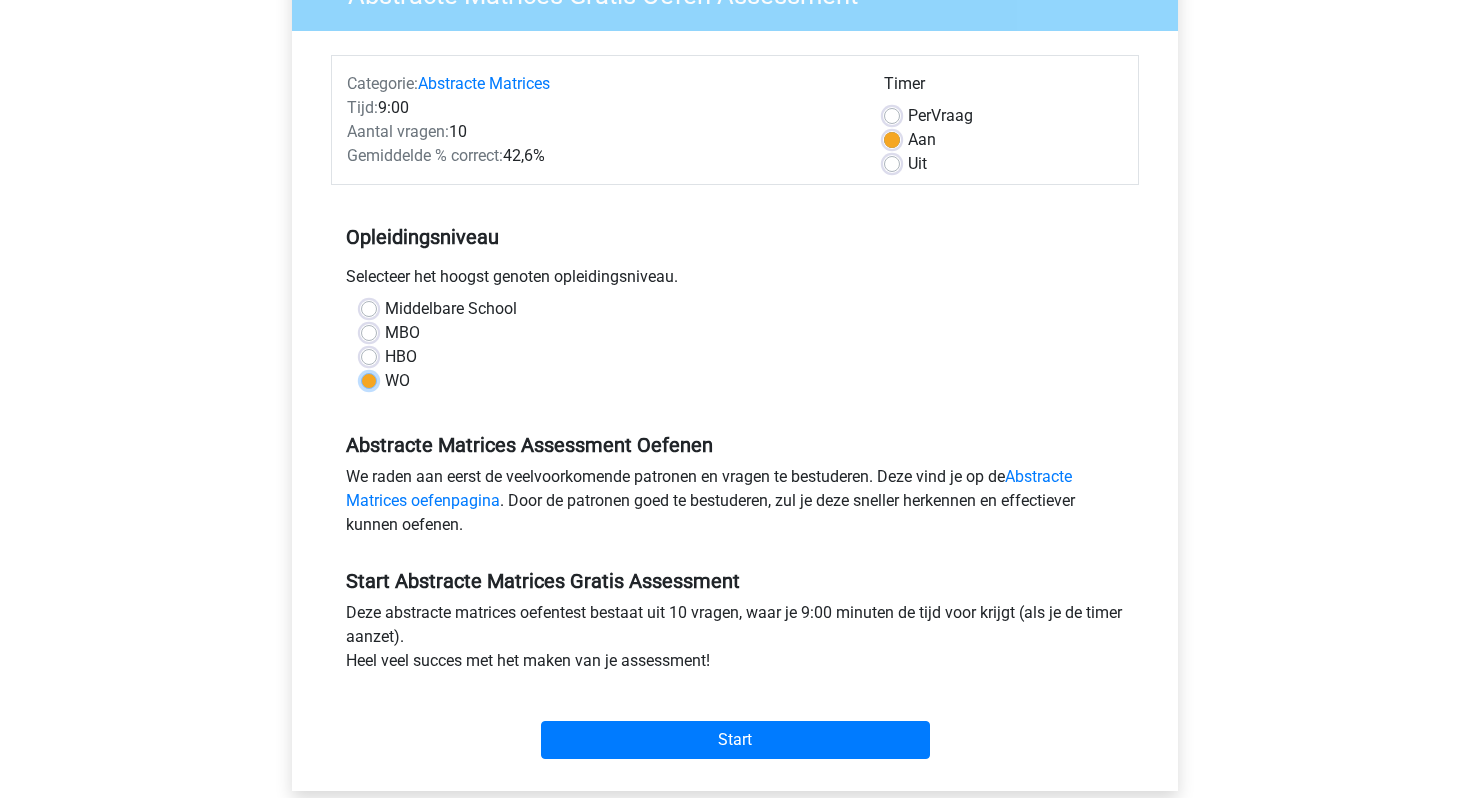 click on "WO" at bounding box center [369, 379] 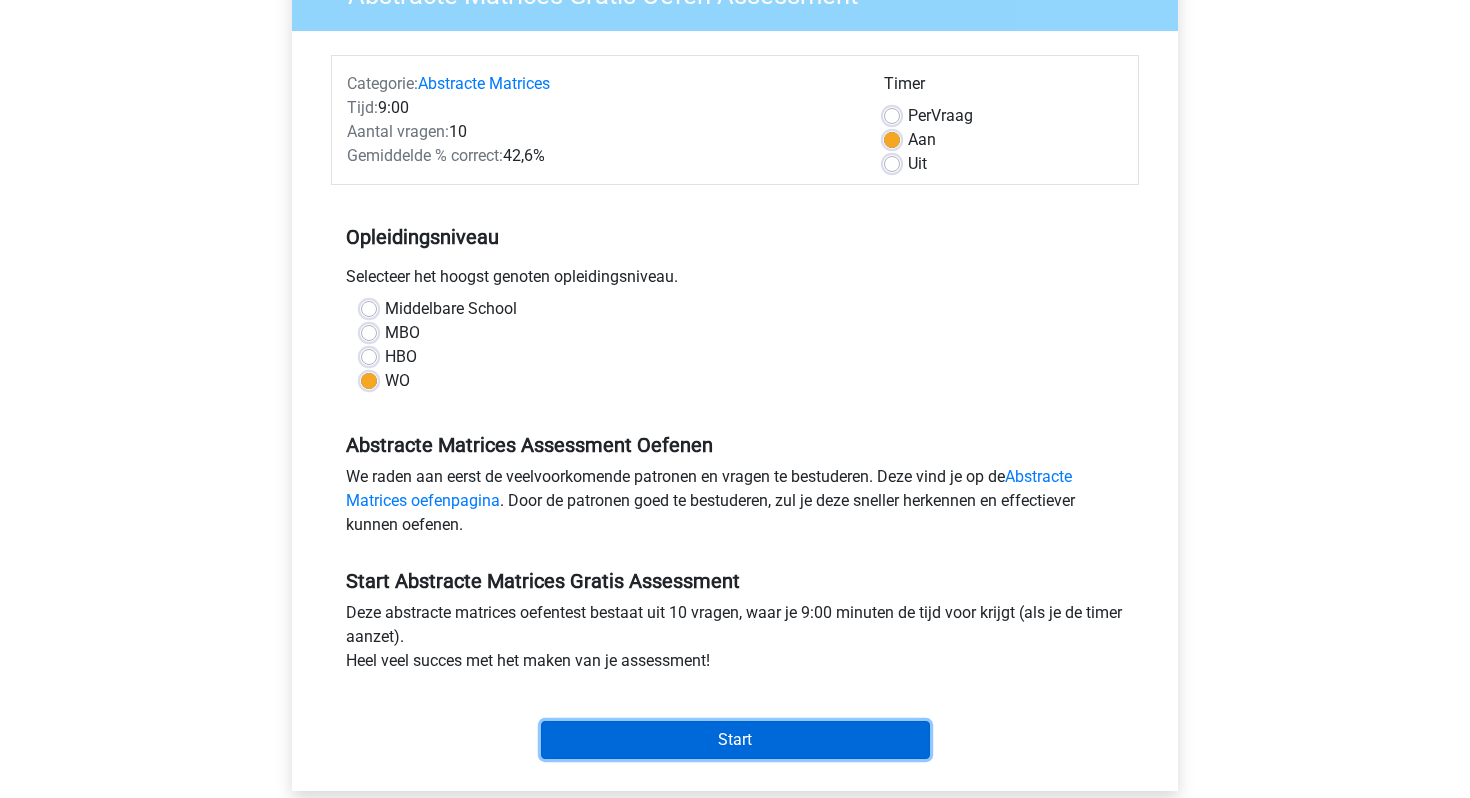 click on "Start" at bounding box center [735, 740] 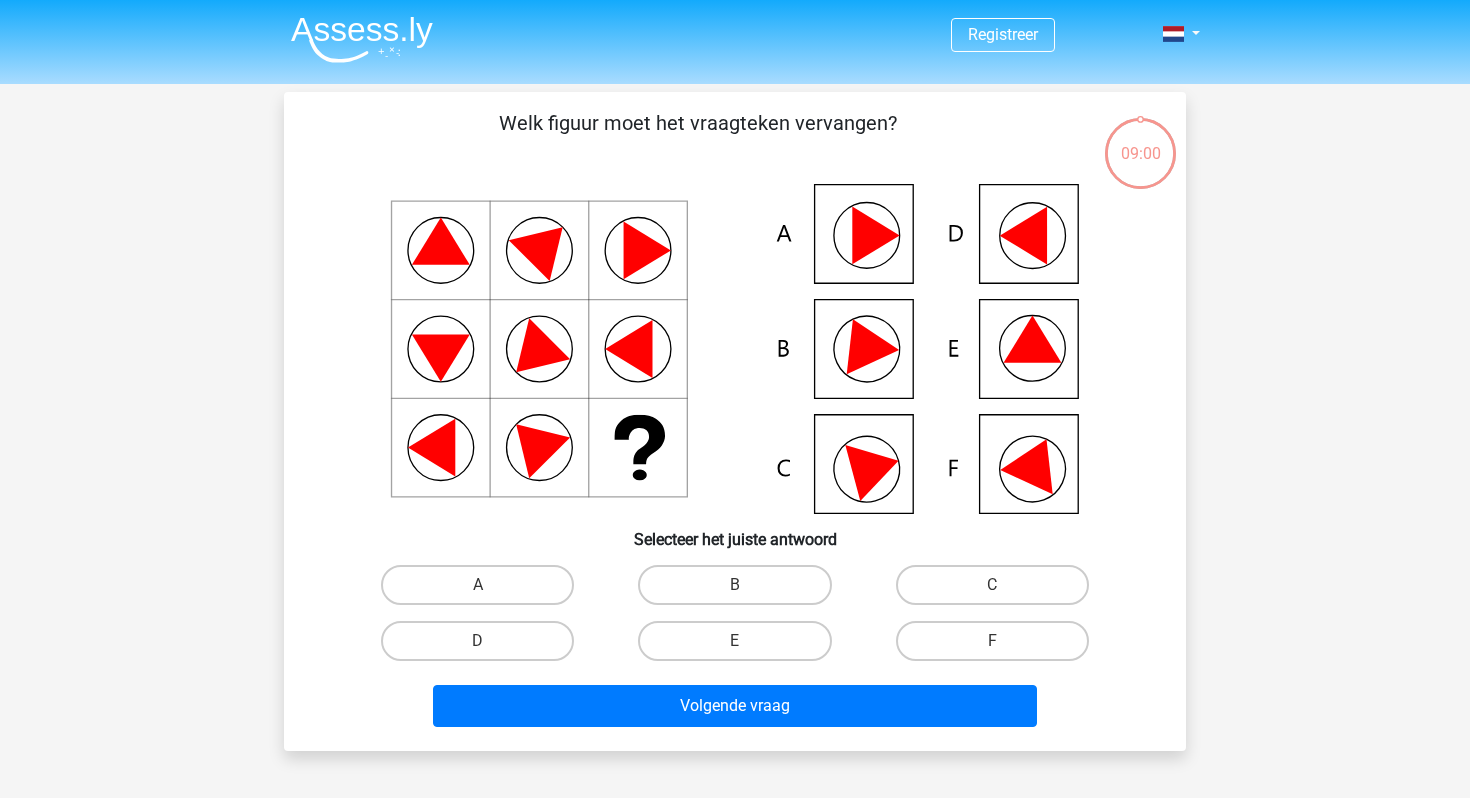 scroll, scrollTop: 0, scrollLeft: 0, axis: both 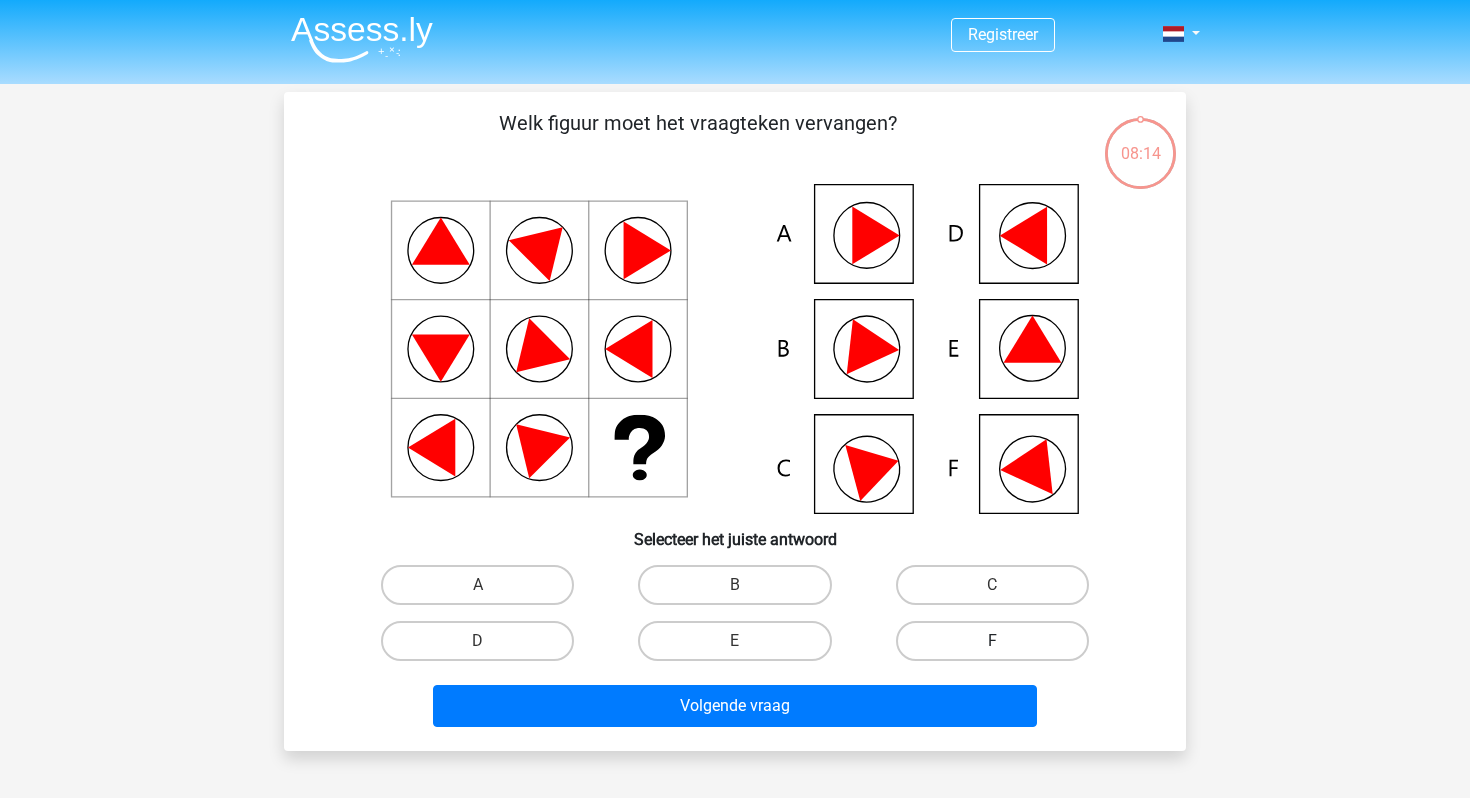click on "F" at bounding box center [992, 641] 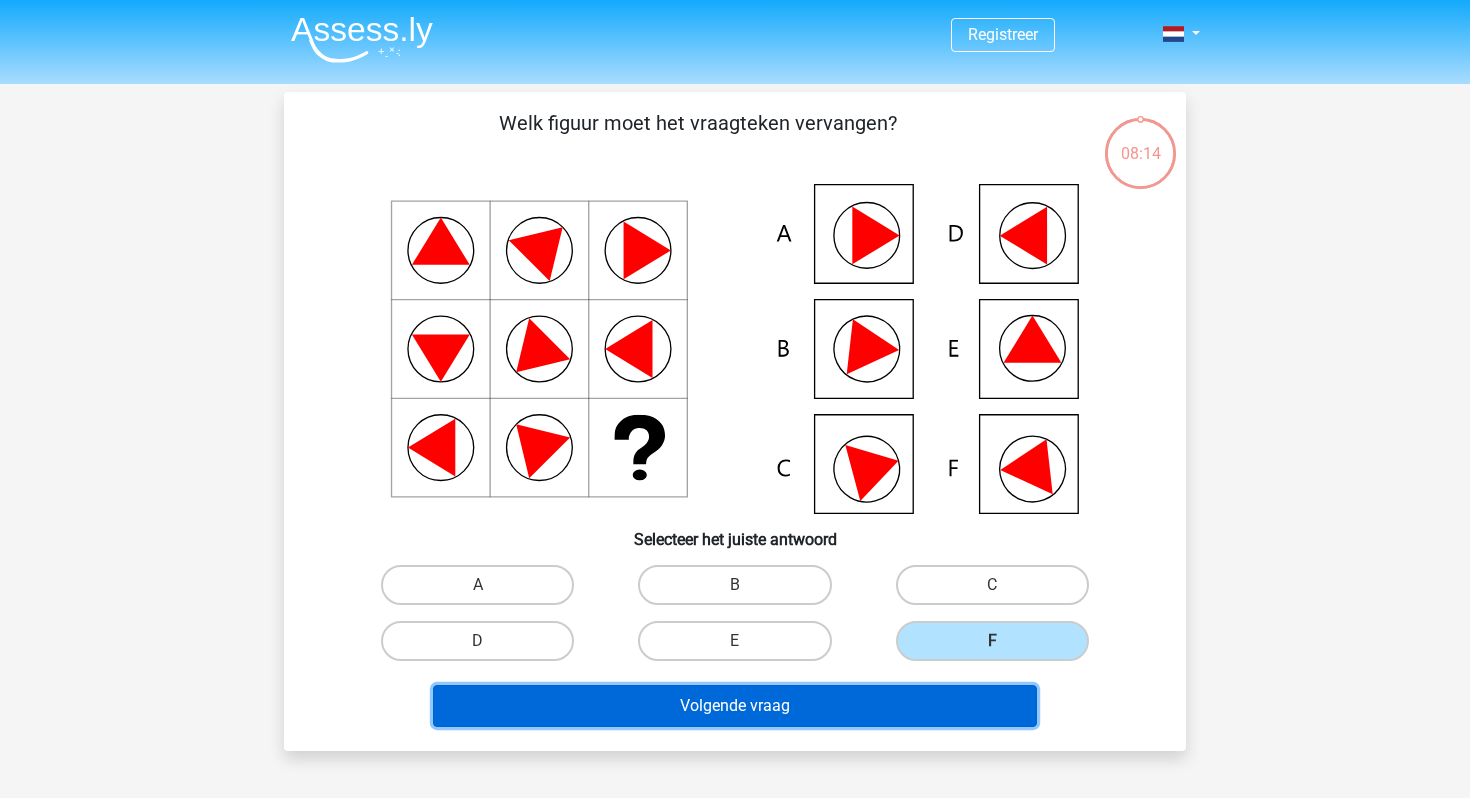 click on "Volgende vraag" at bounding box center (735, 706) 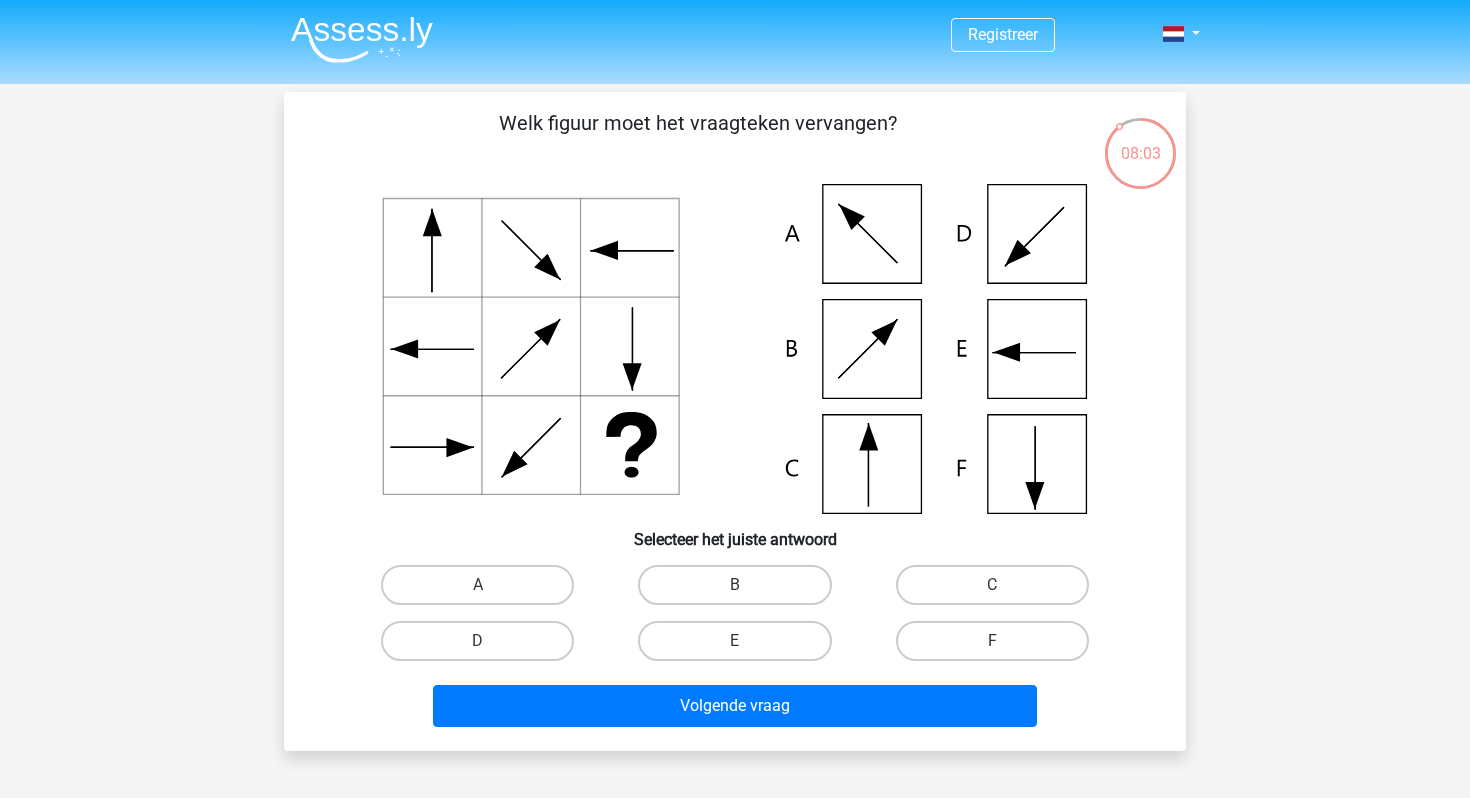 scroll, scrollTop: 45, scrollLeft: 0, axis: vertical 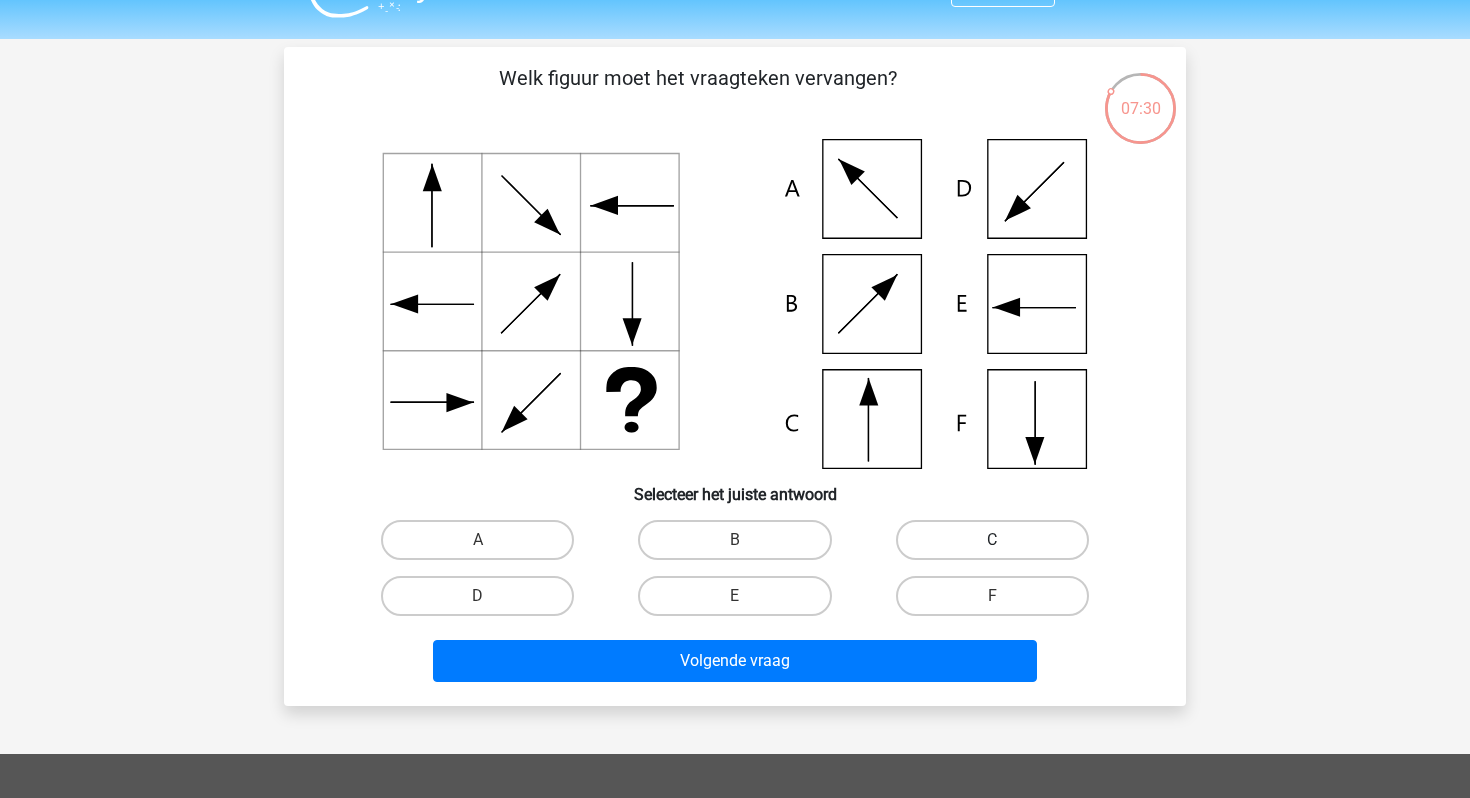 click on "C" at bounding box center (992, 540) 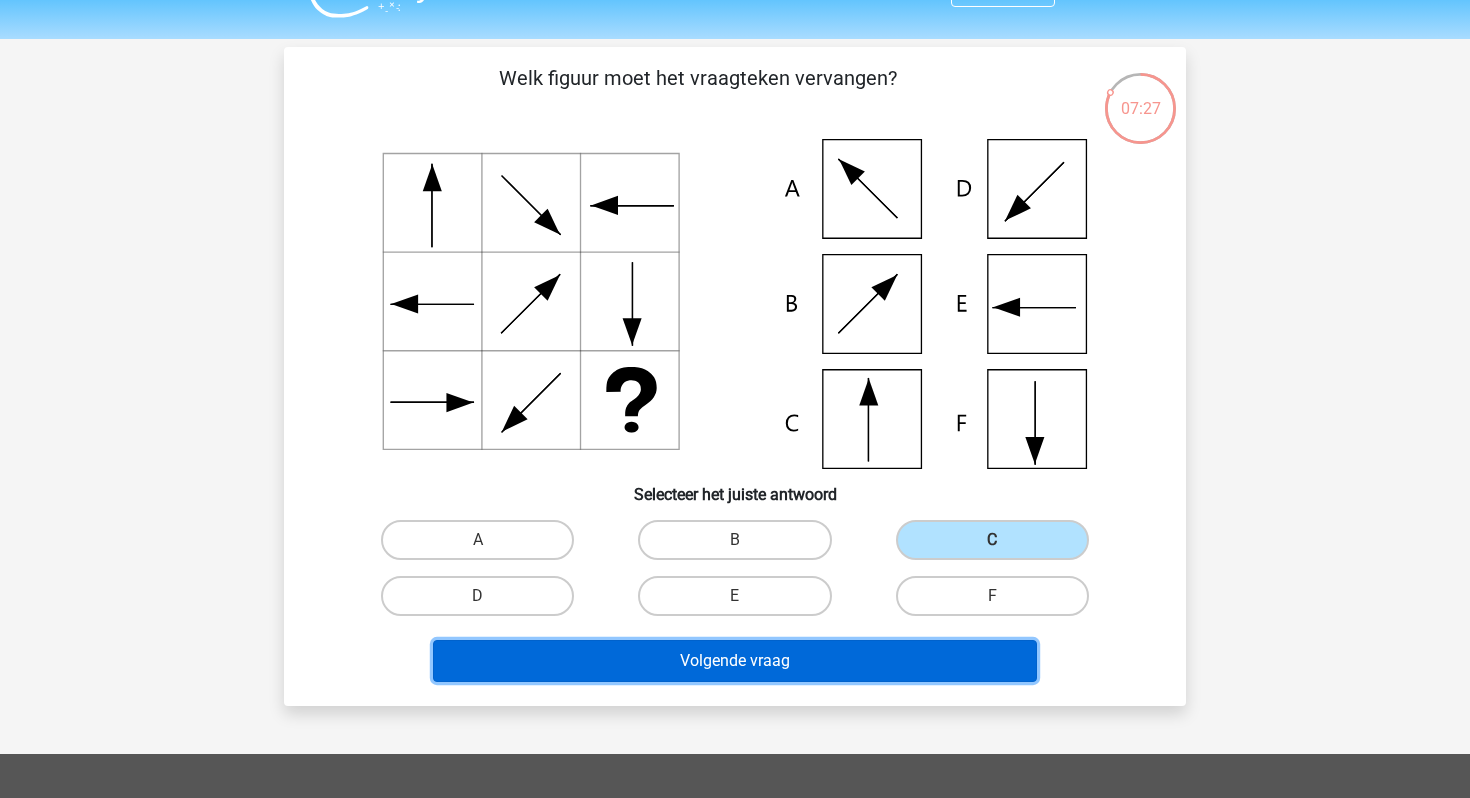 click on "Volgende vraag" at bounding box center [735, 661] 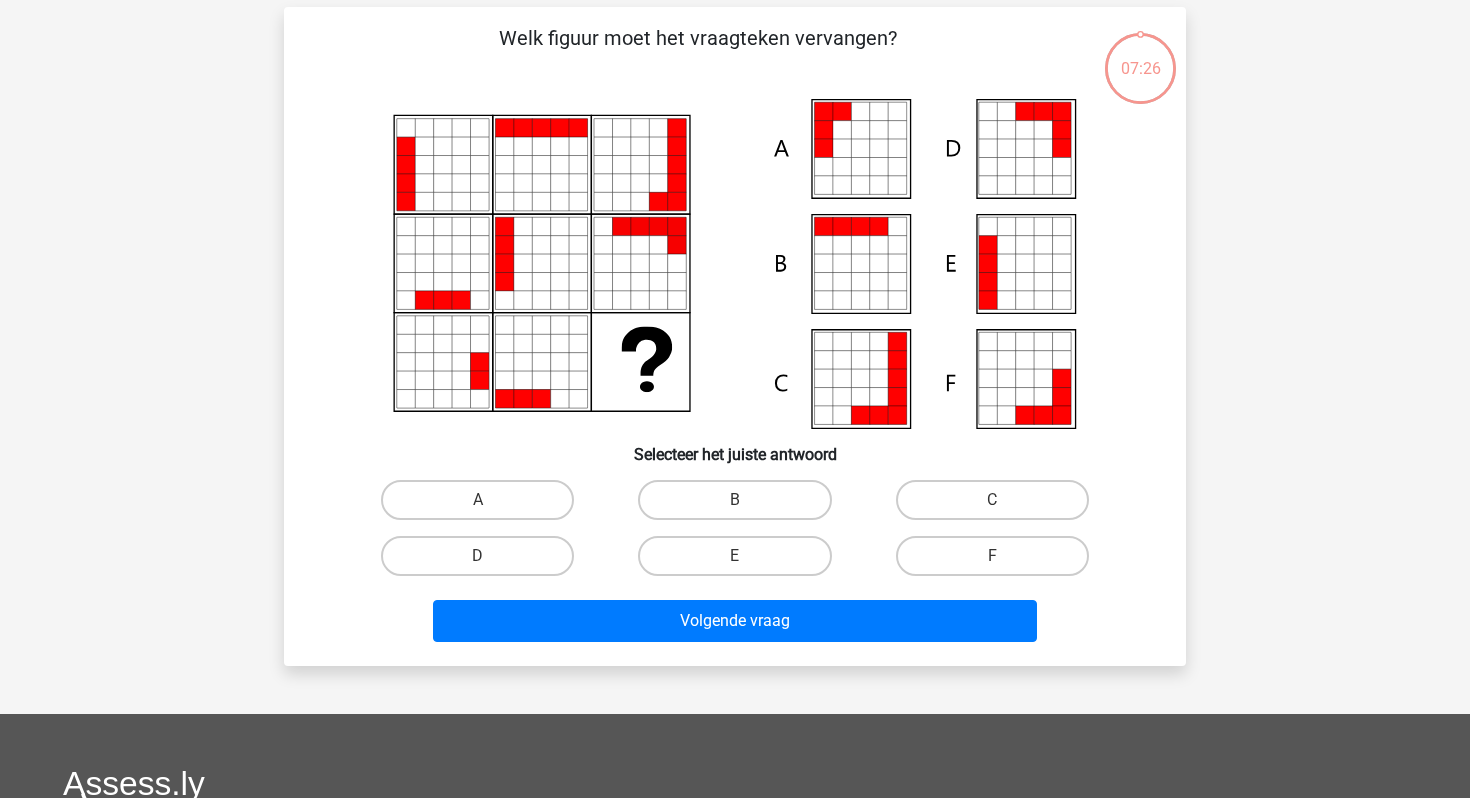 scroll, scrollTop: 92, scrollLeft: 0, axis: vertical 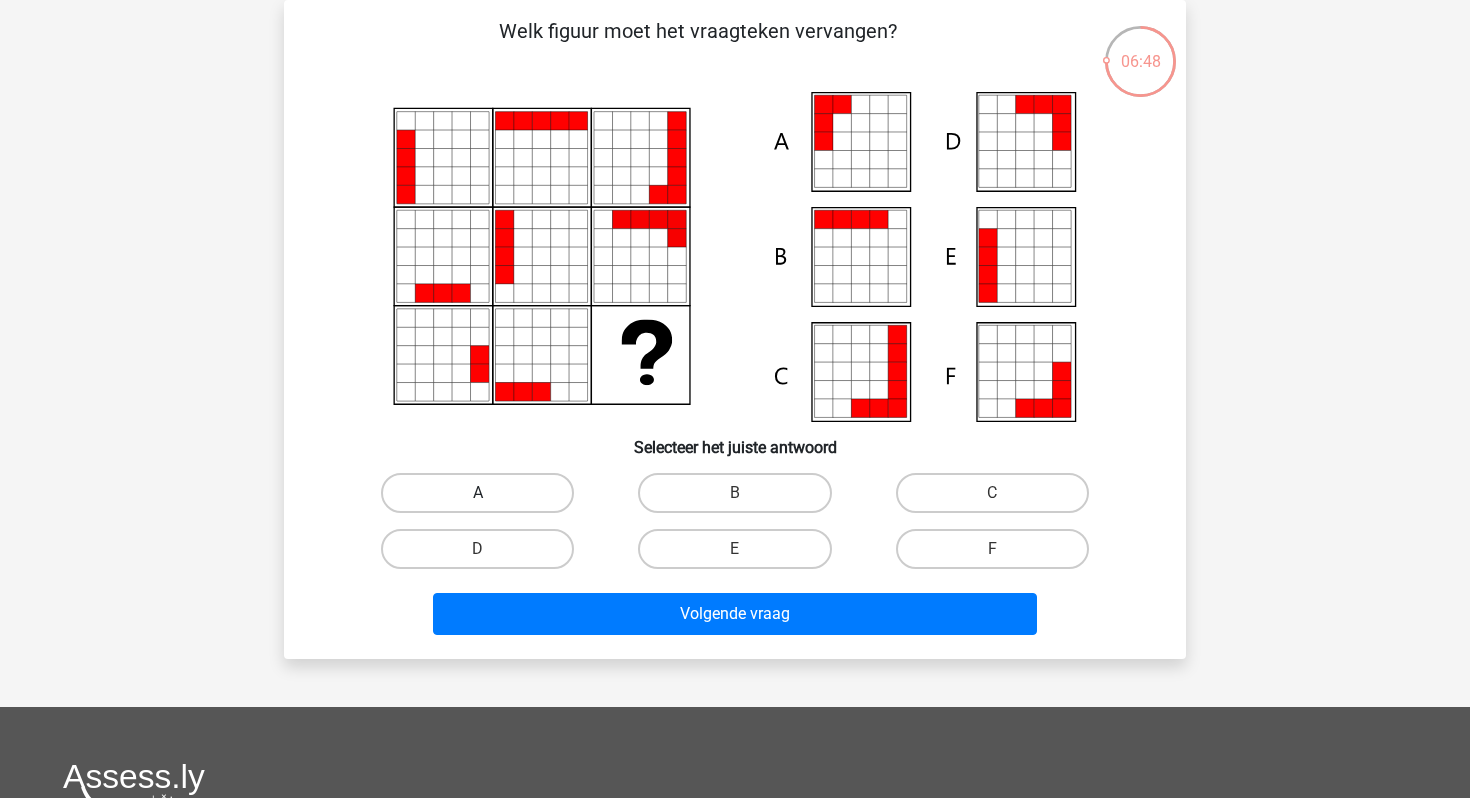 click on "A" at bounding box center (477, 493) 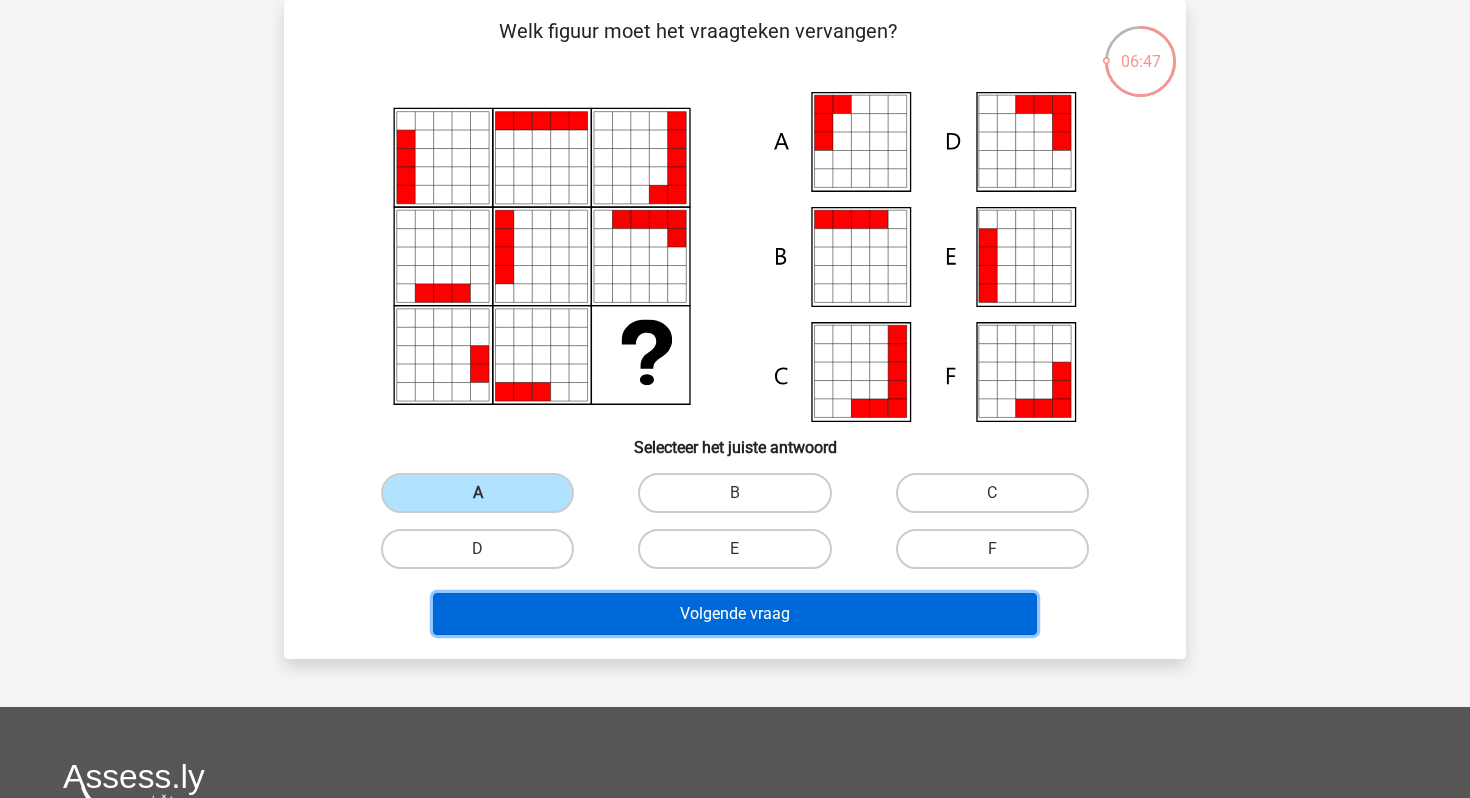 click on "Volgende vraag" at bounding box center [735, 614] 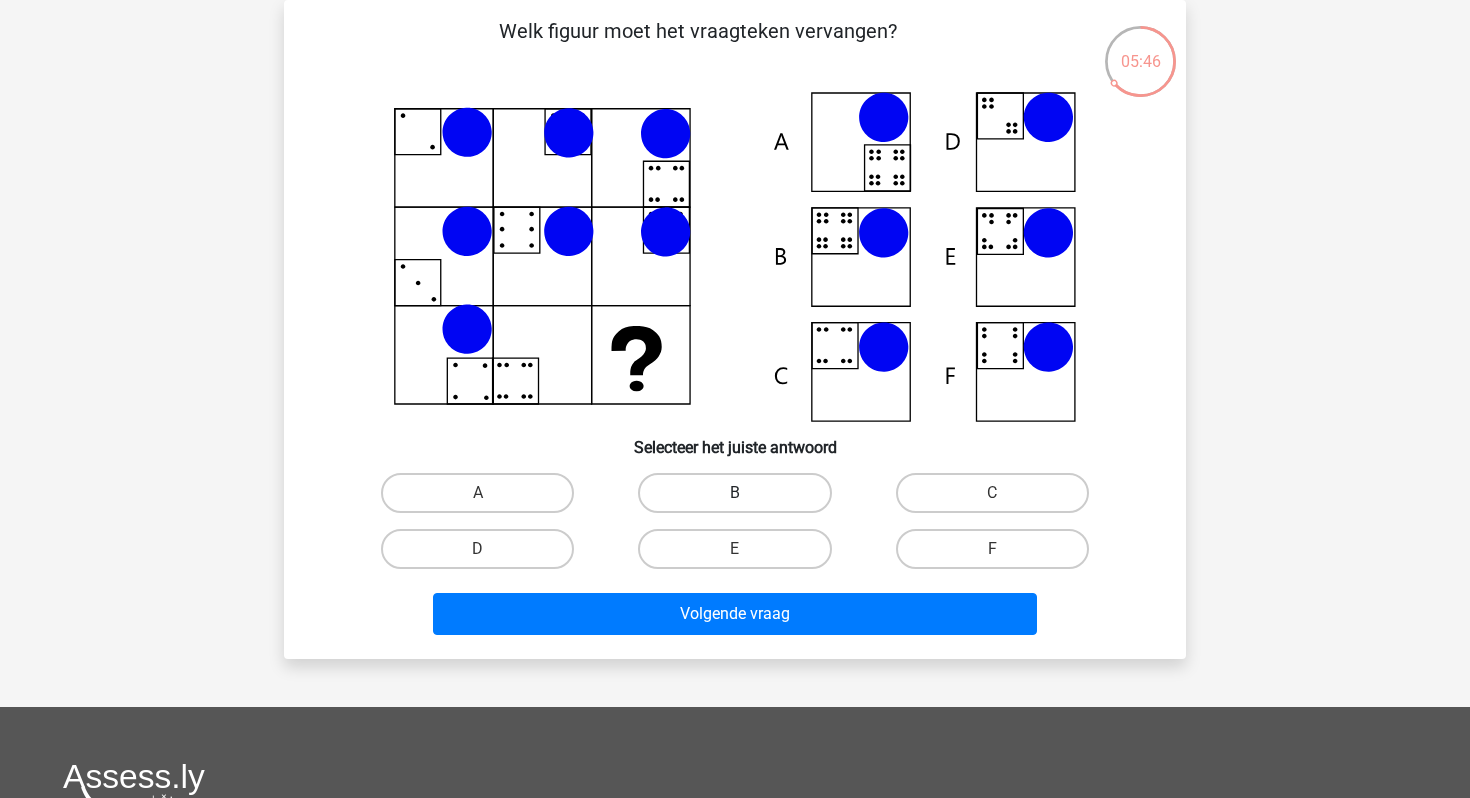 click on "B" at bounding box center (734, 493) 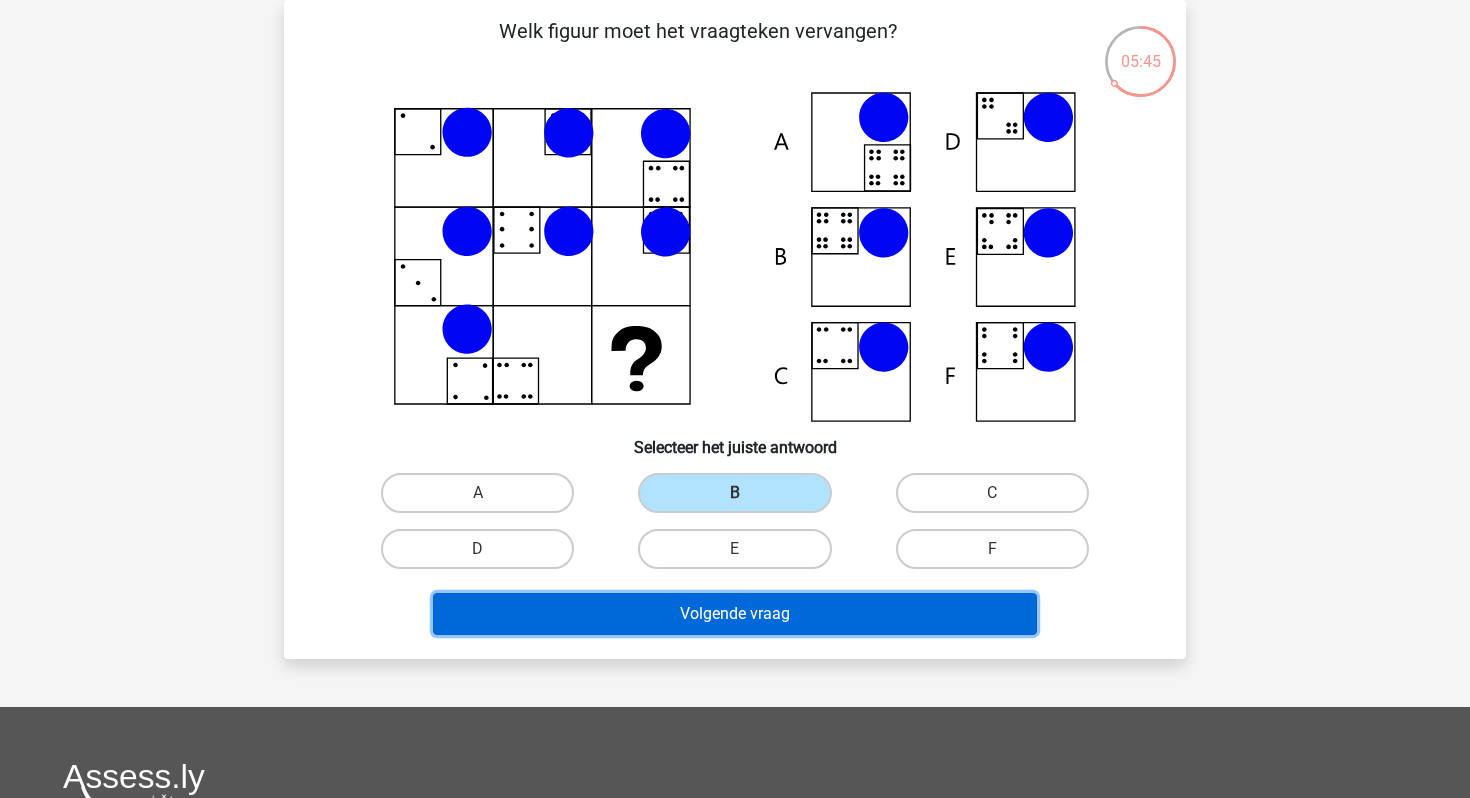 click on "Volgende vraag" at bounding box center [735, 614] 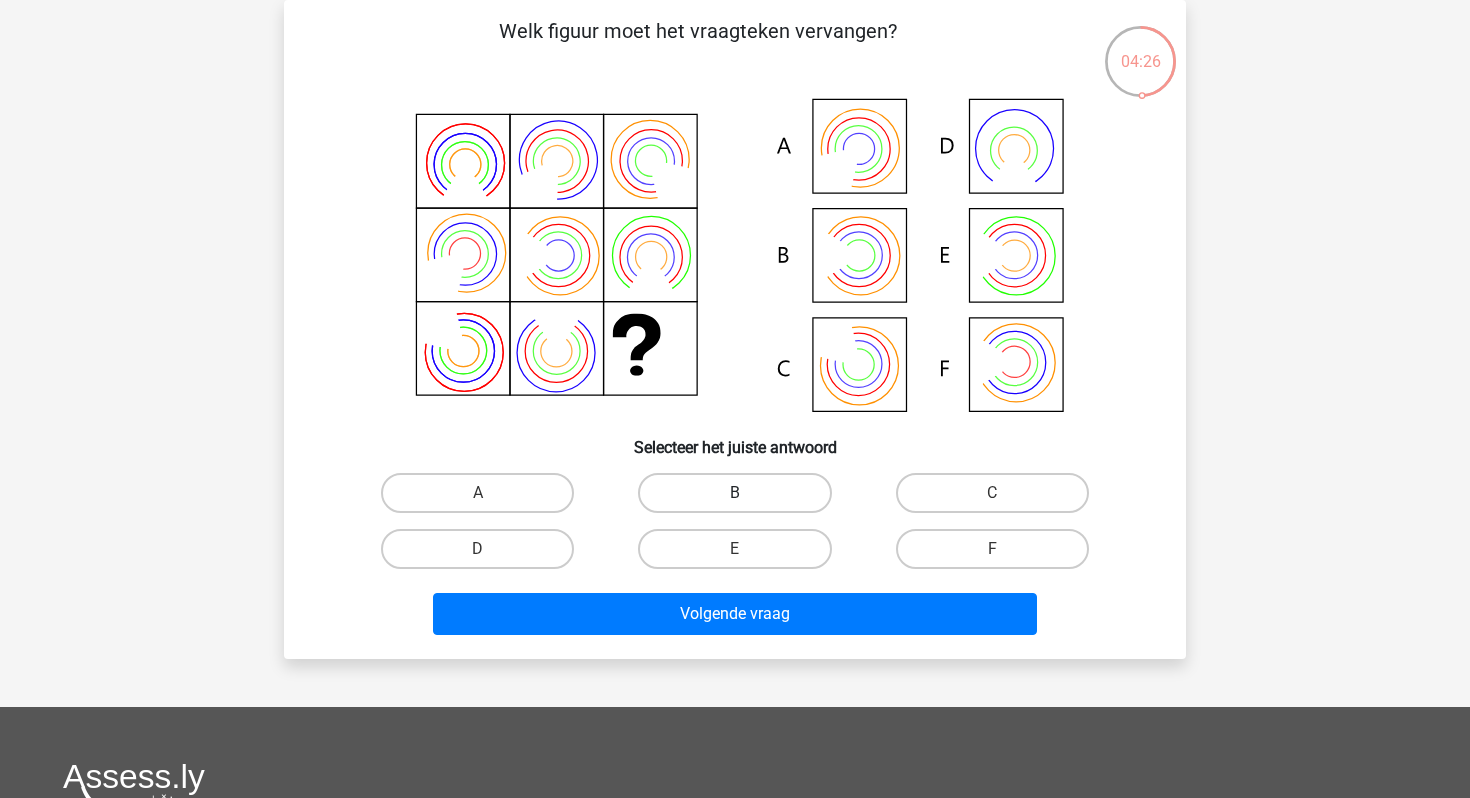 click on "B" at bounding box center [734, 493] 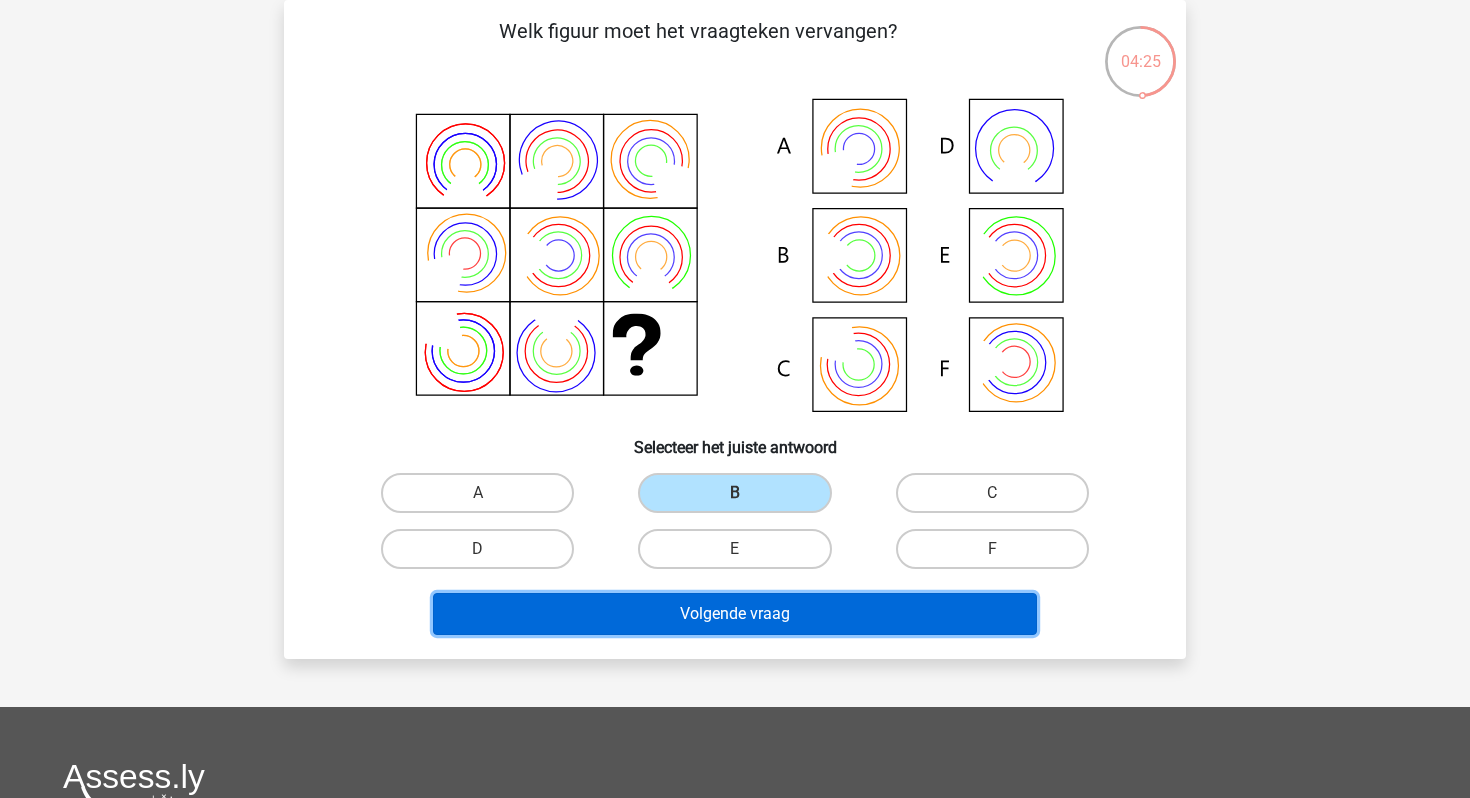 click on "Volgende vraag" at bounding box center (735, 614) 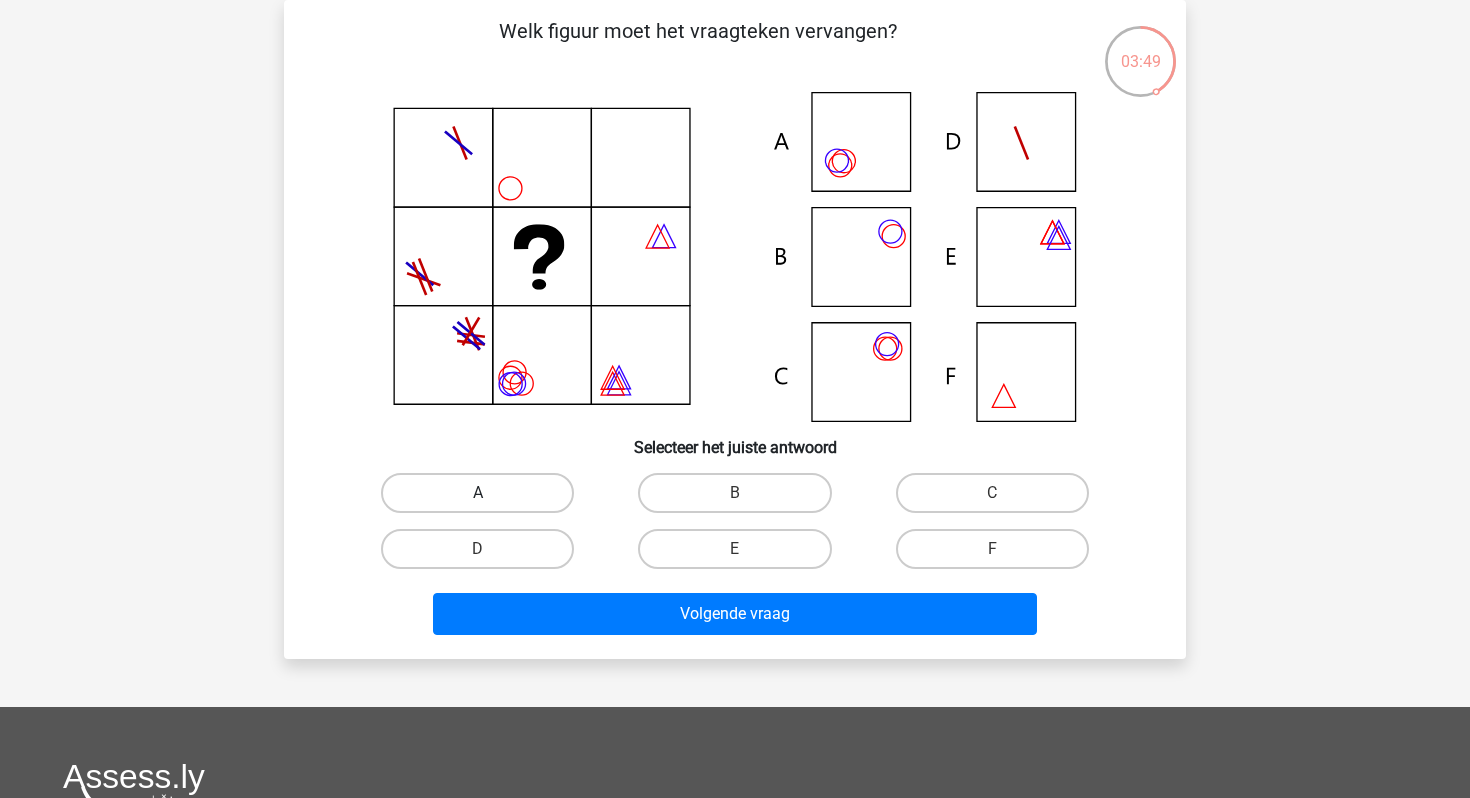 click on "A" at bounding box center [477, 493] 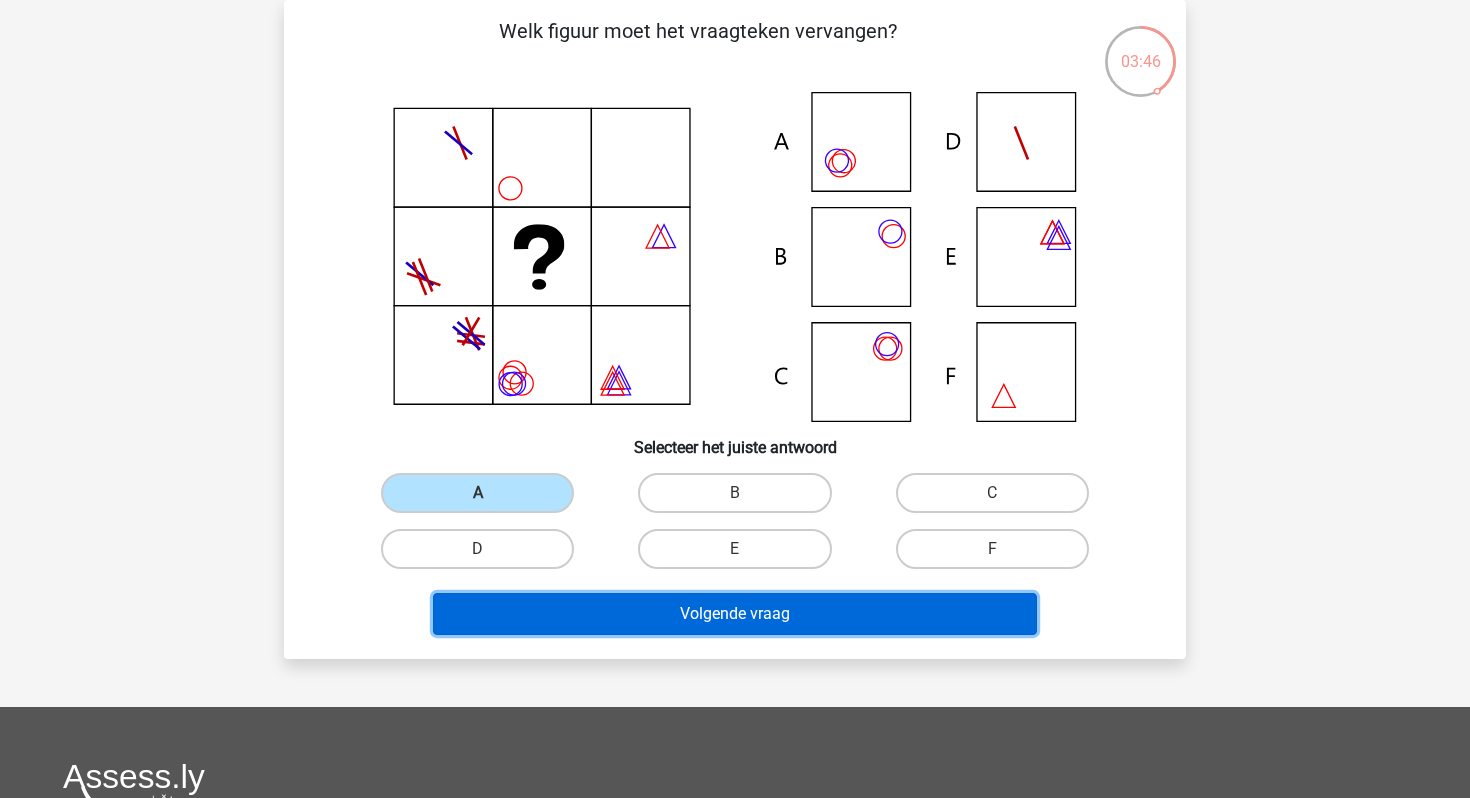 click on "Volgende vraag" at bounding box center (735, 614) 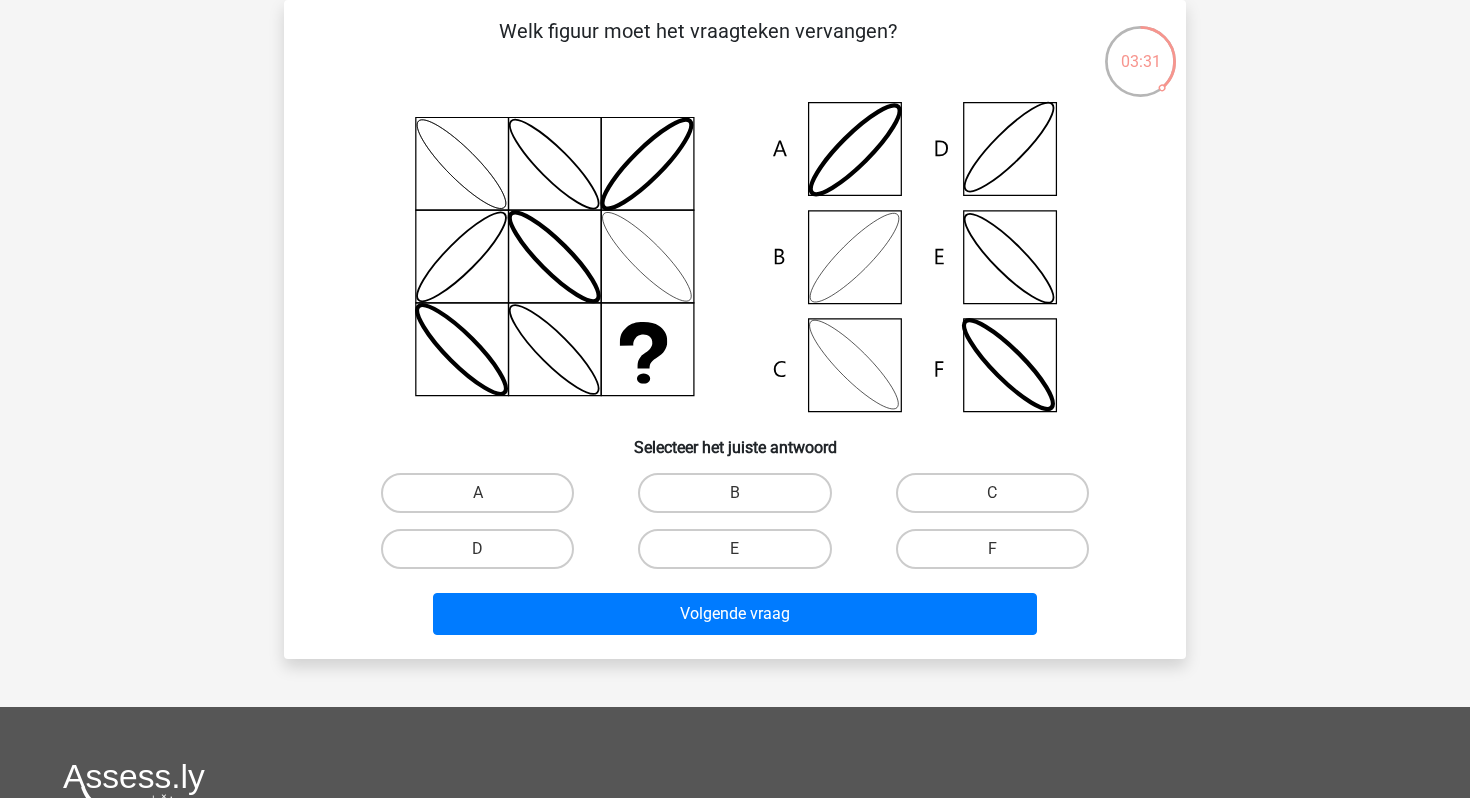 click on "B" at bounding box center [741, 499] 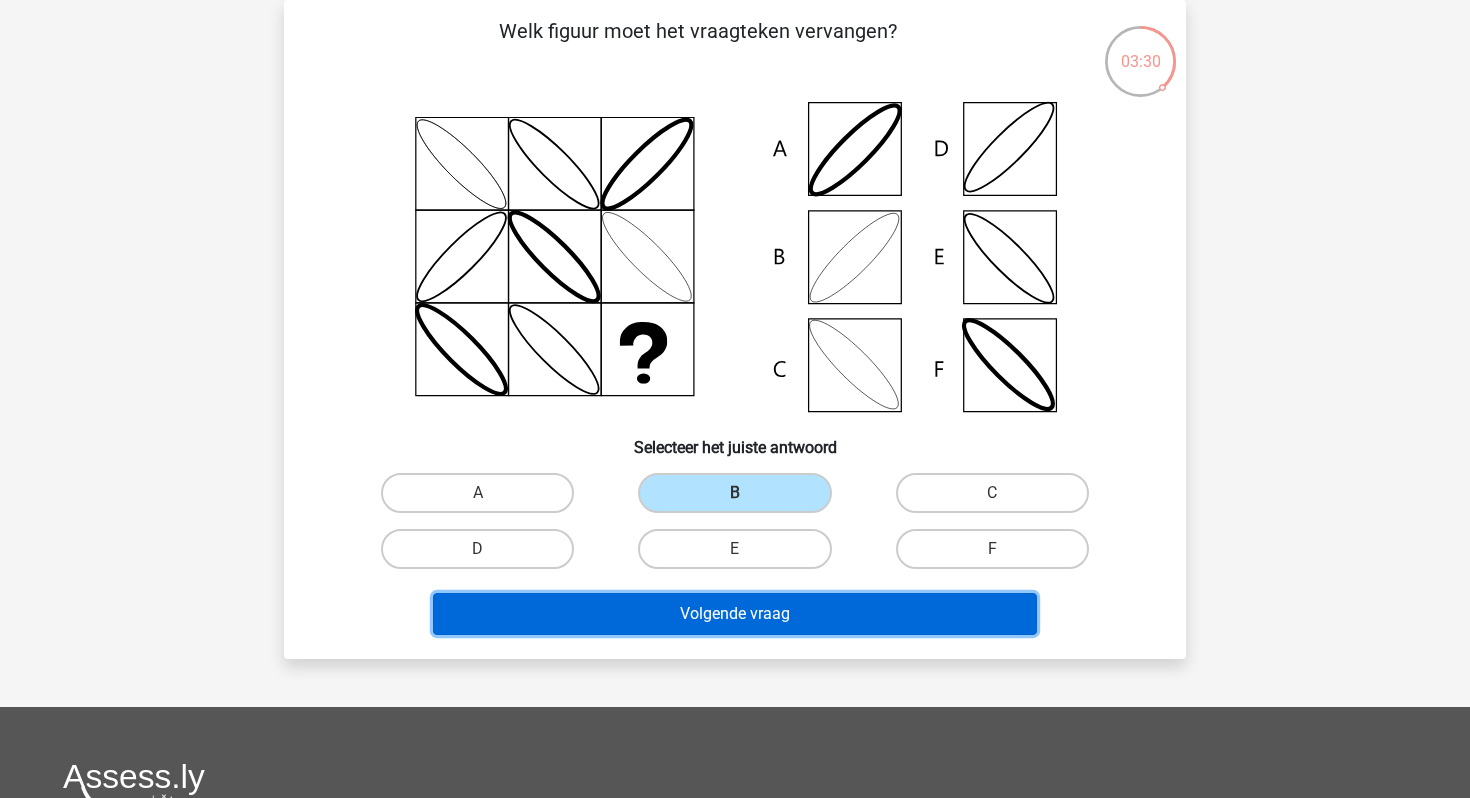 click on "Volgende vraag" at bounding box center [735, 614] 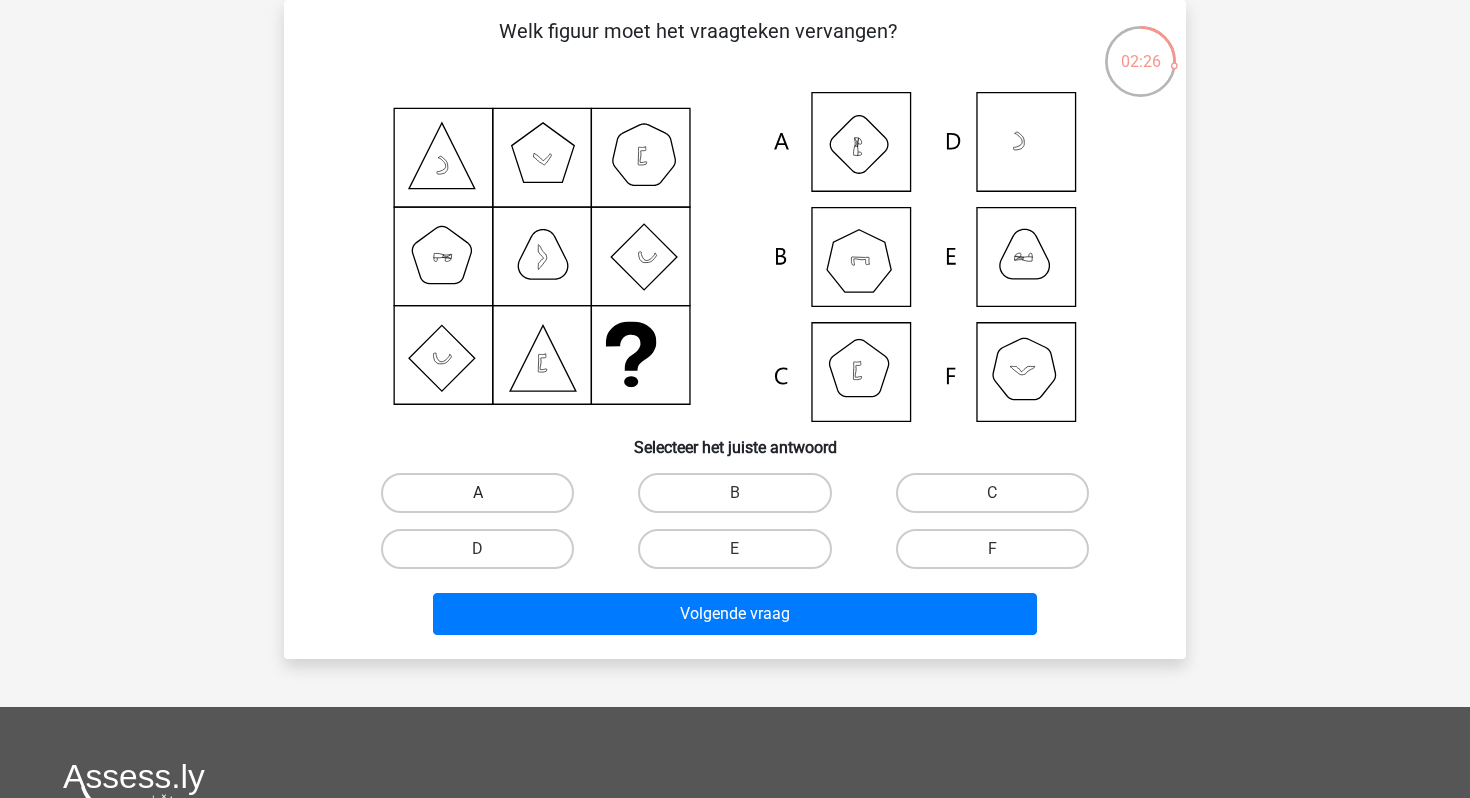 click on "A" at bounding box center [477, 493] 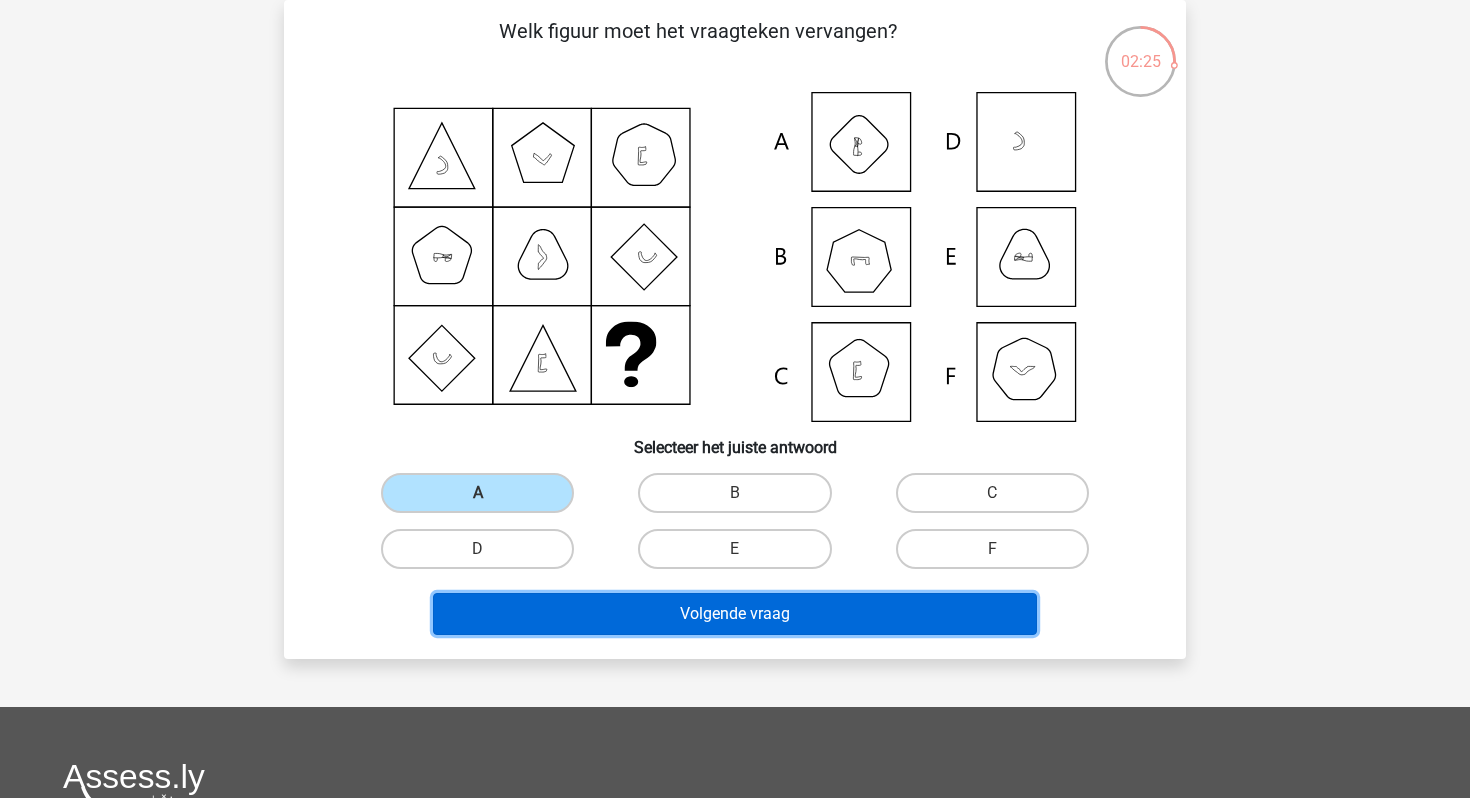 click on "Volgende vraag" at bounding box center [735, 614] 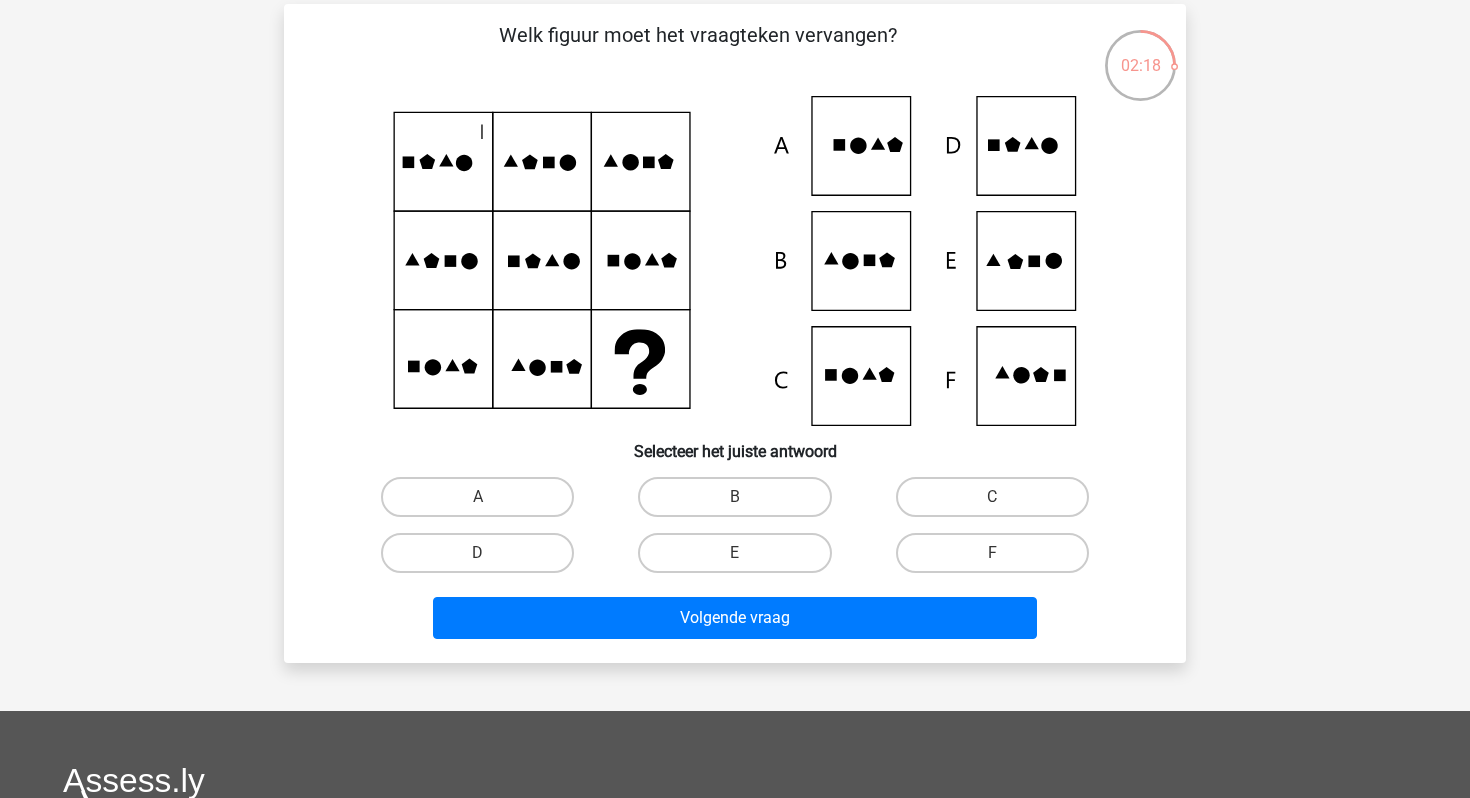scroll, scrollTop: 91, scrollLeft: 0, axis: vertical 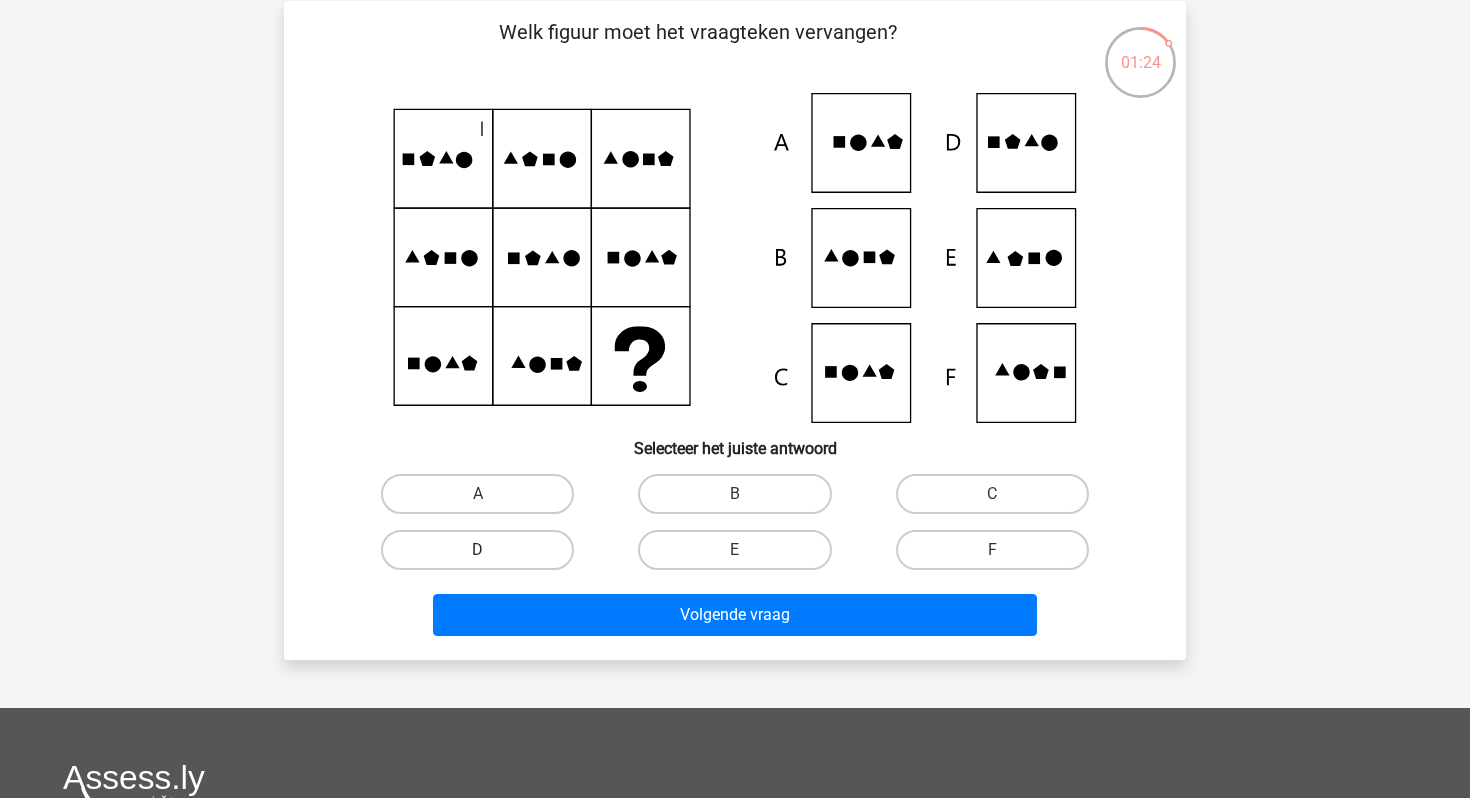 click on "D" at bounding box center [477, 550] 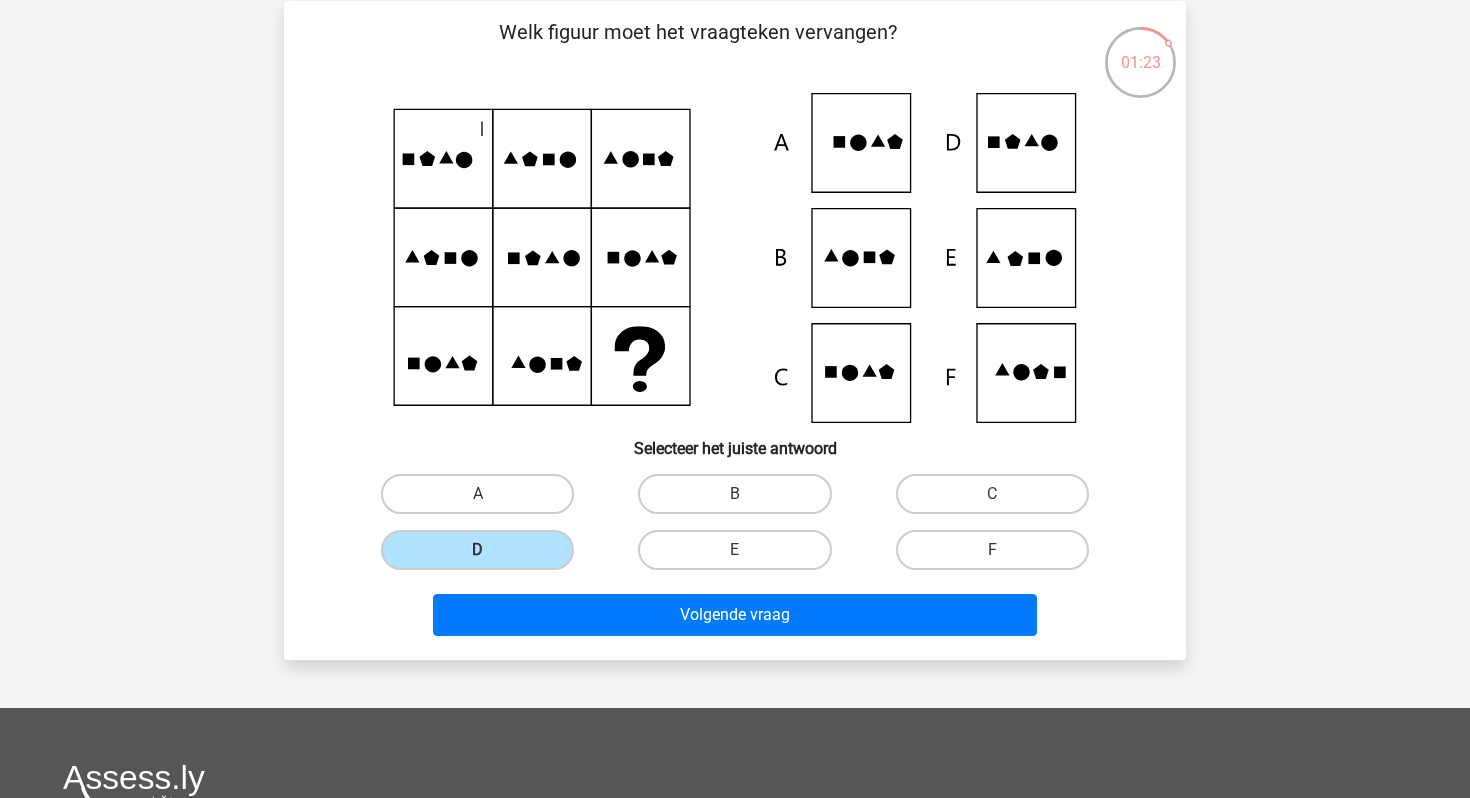 click on "Volgende vraag" at bounding box center [735, 611] 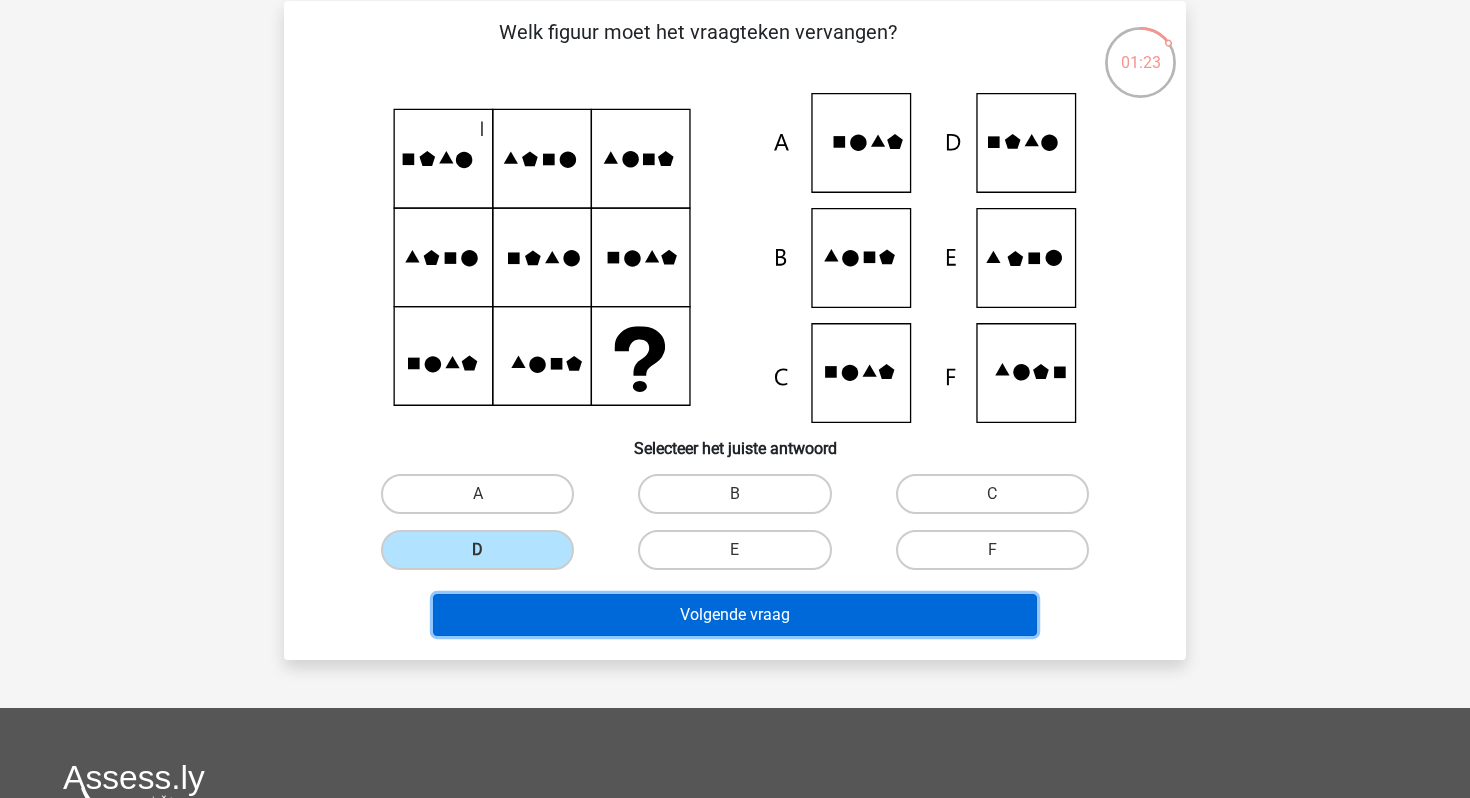 click on "Volgende vraag" at bounding box center [735, 615] 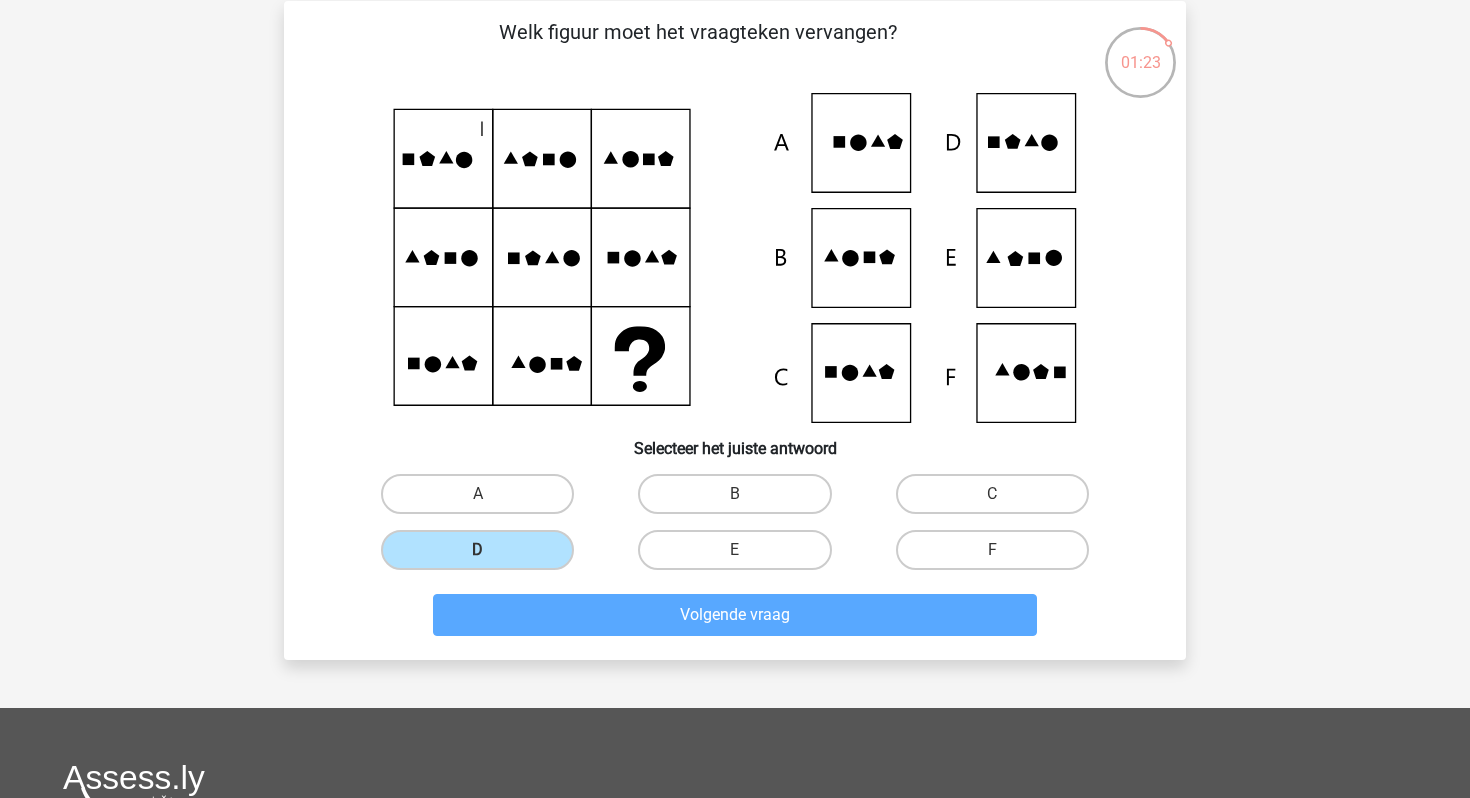 scroll, scrollTop: 92, scrollLeft: 0, axis: vertical 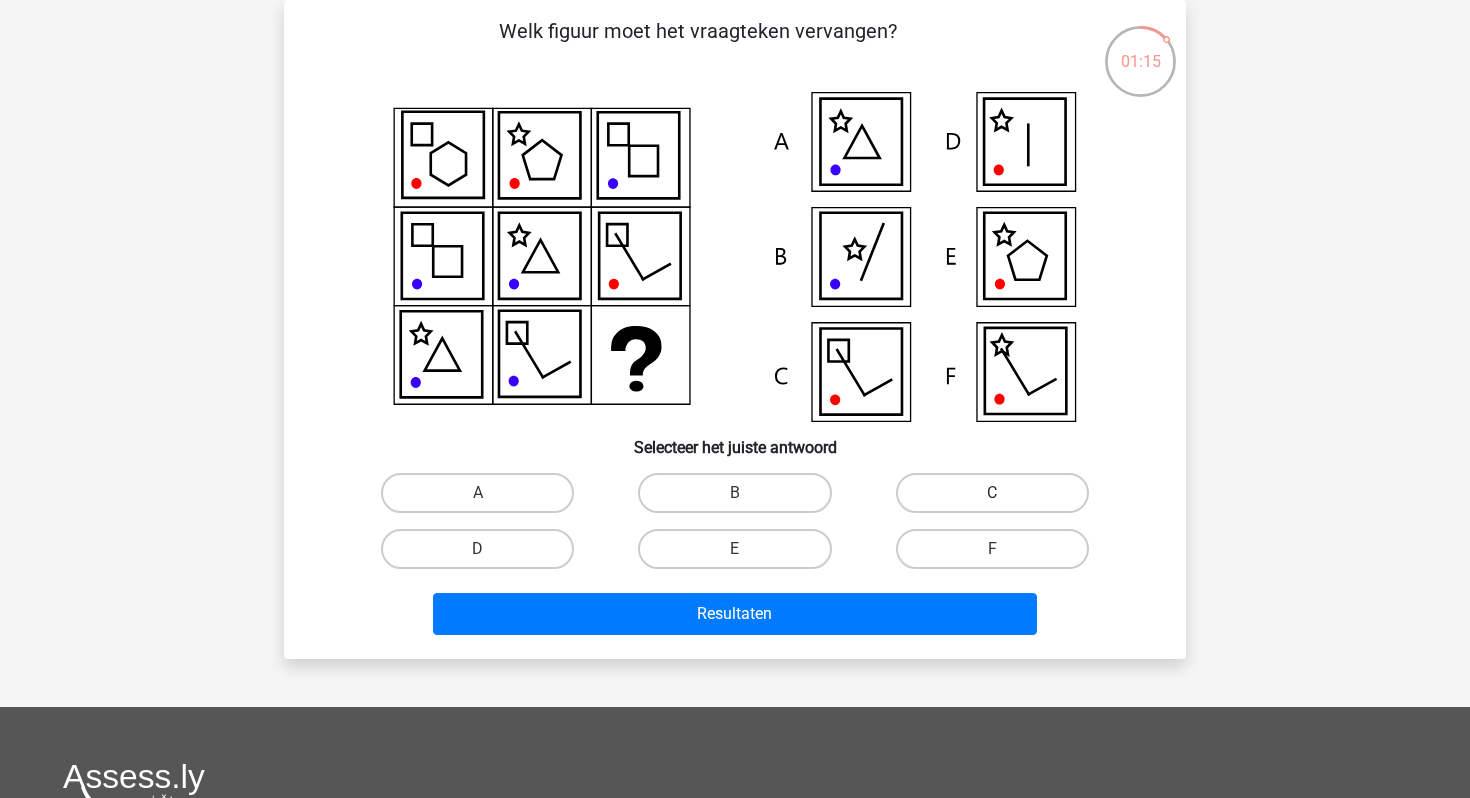 click on "C" at bounding box center [992, 493] 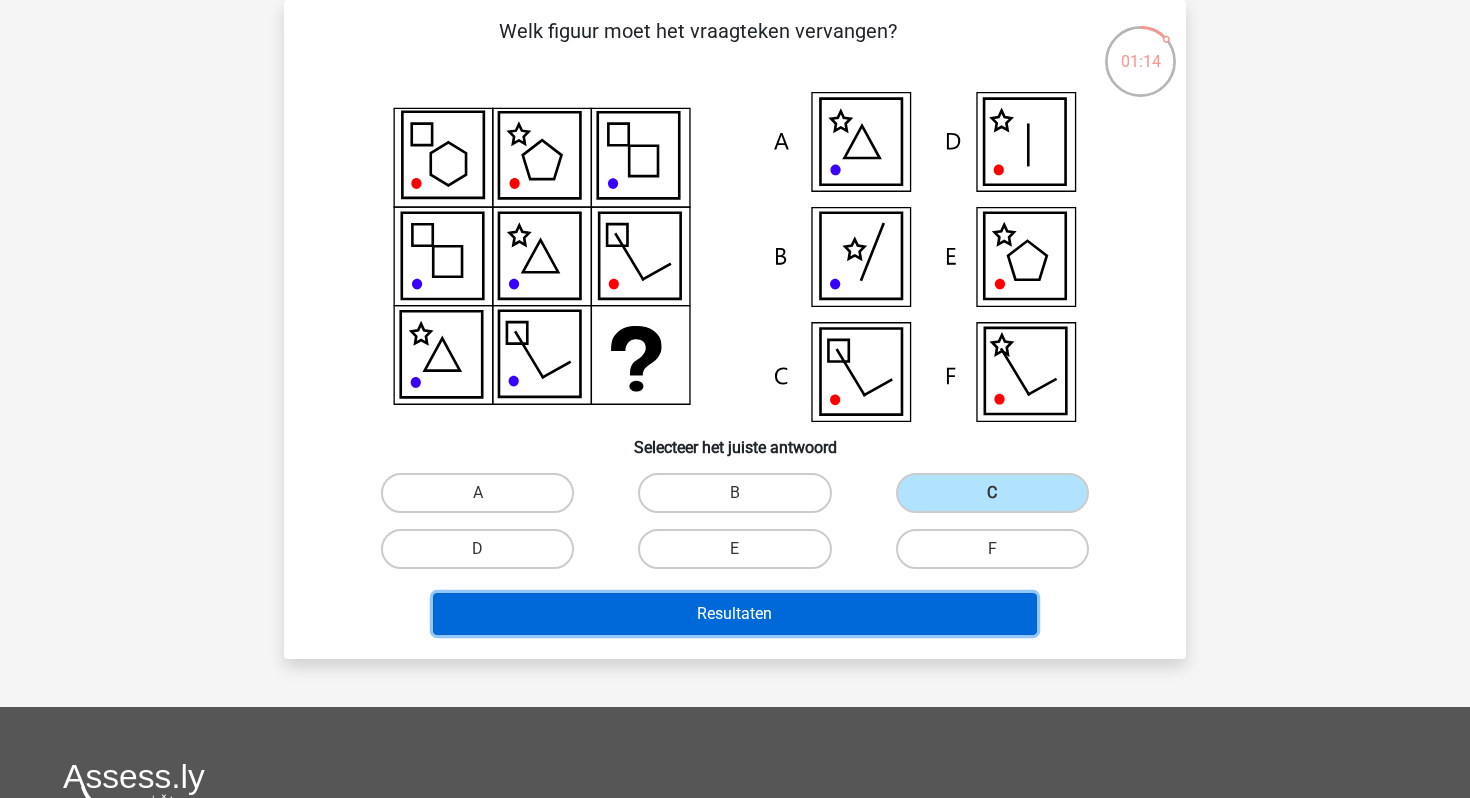 click on "Resultaten" at bounding box center (735, 614) 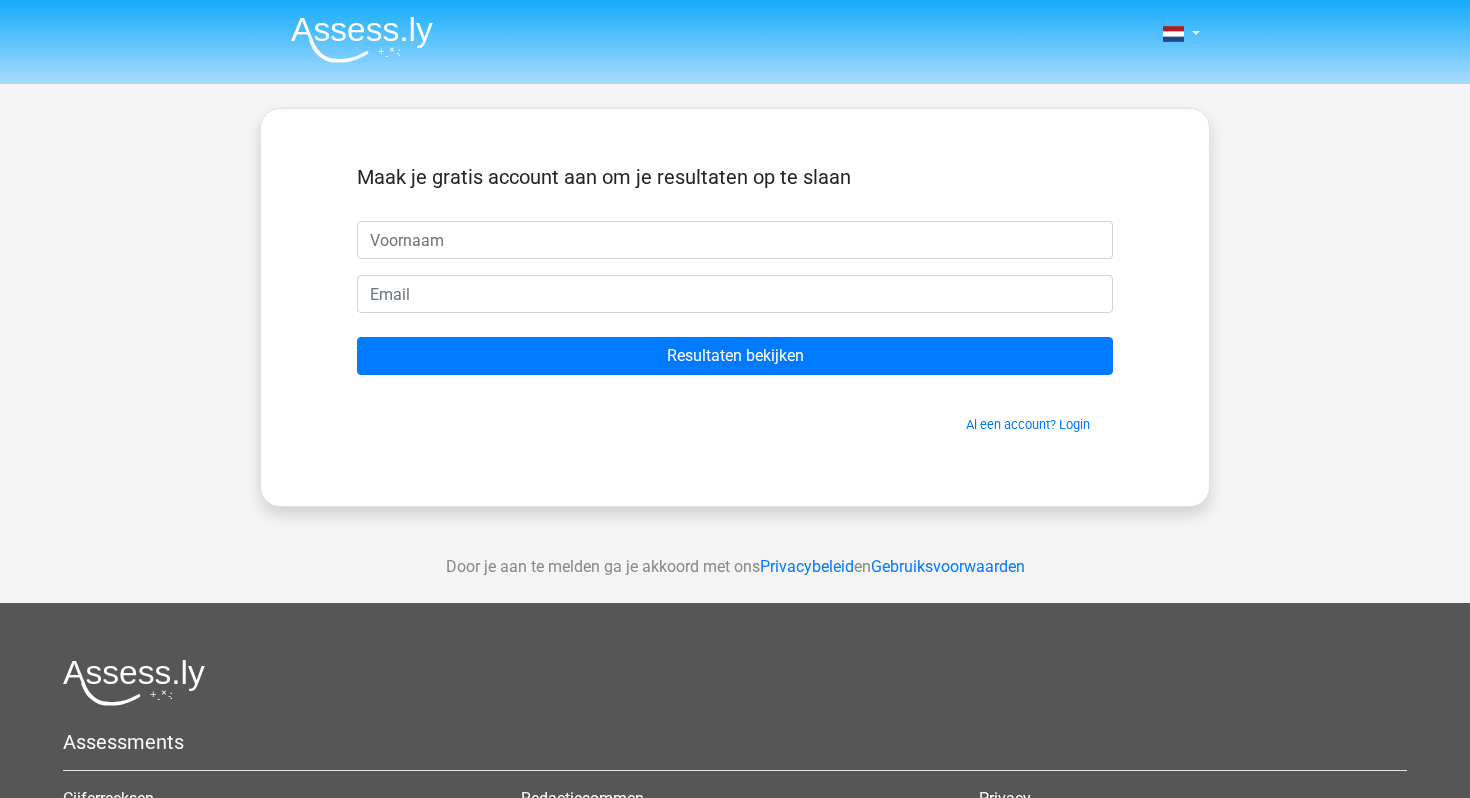 scroll, scrollTop: 0, scrollLeft: 0, axis: both 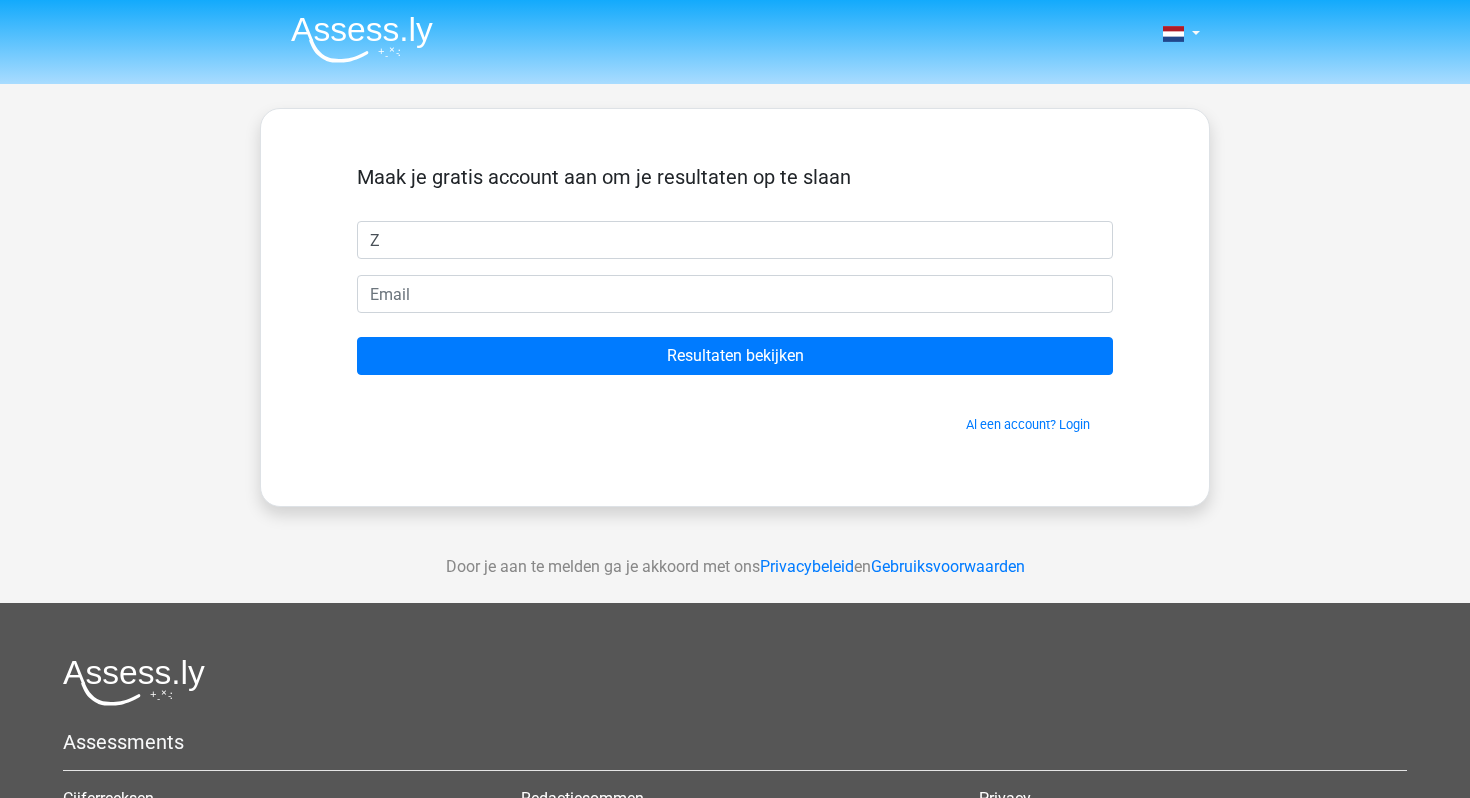 type on "Z" 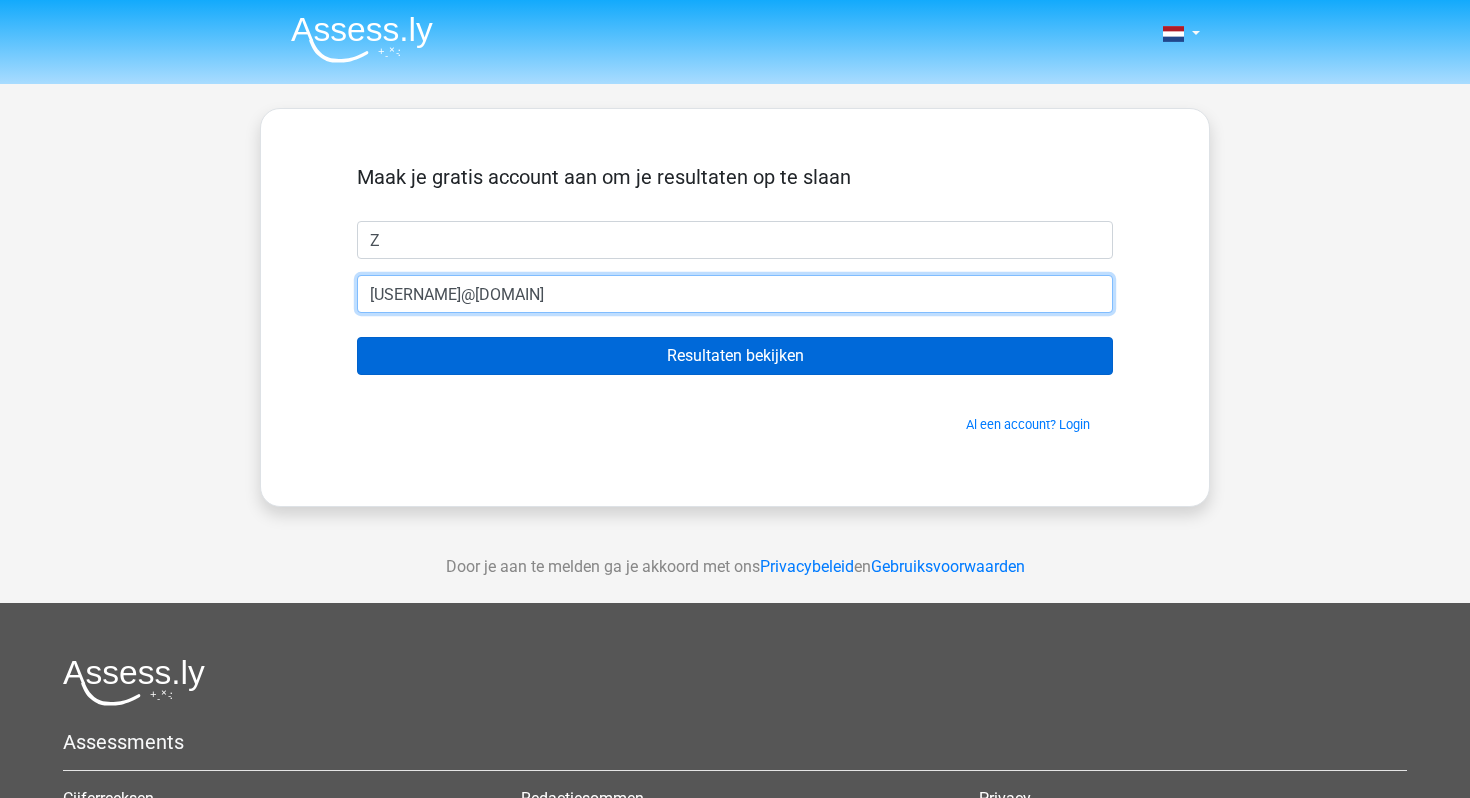 type on "[EMAIL]" 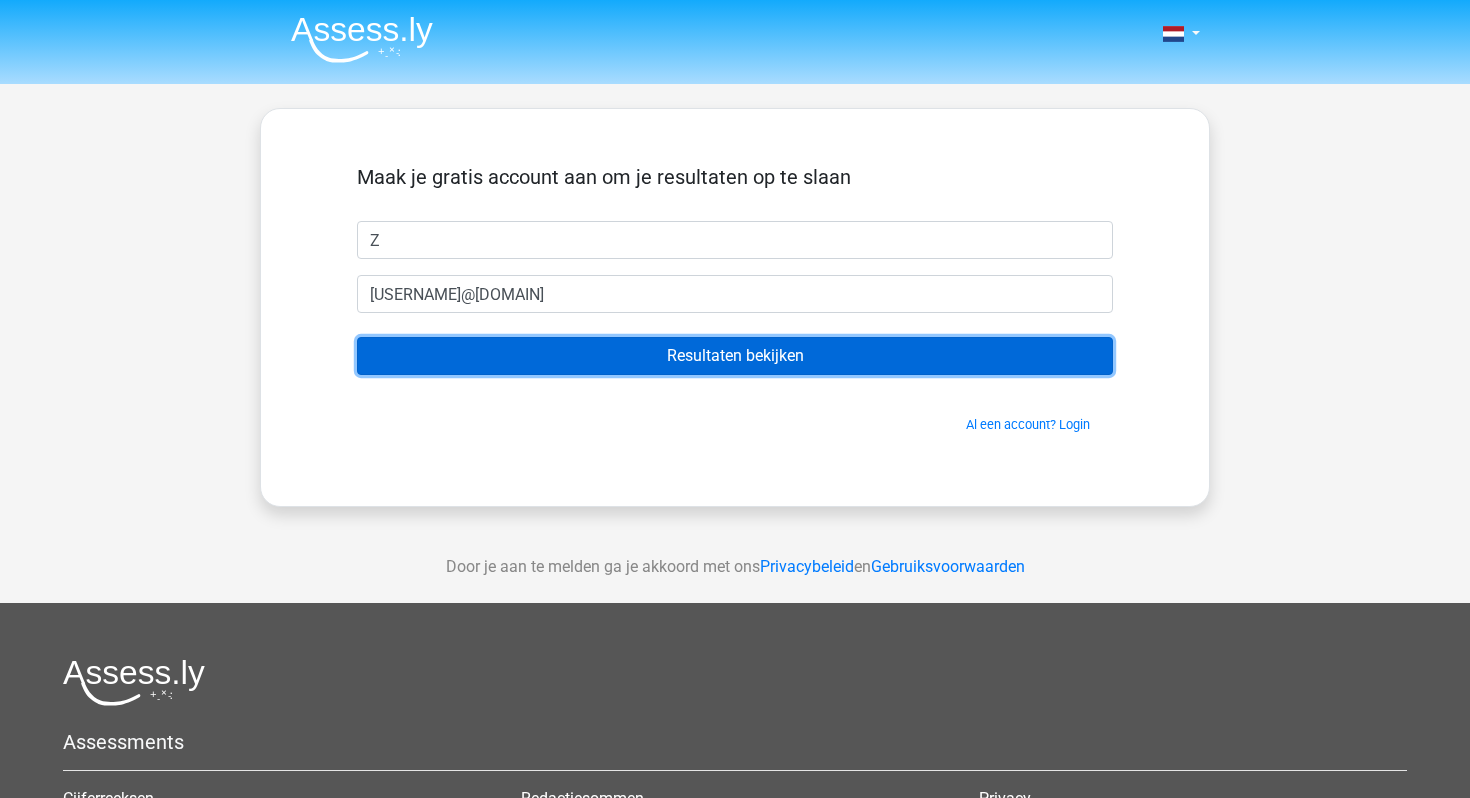 click on "Resultaten bekijken" at bounding box center [735, 356] 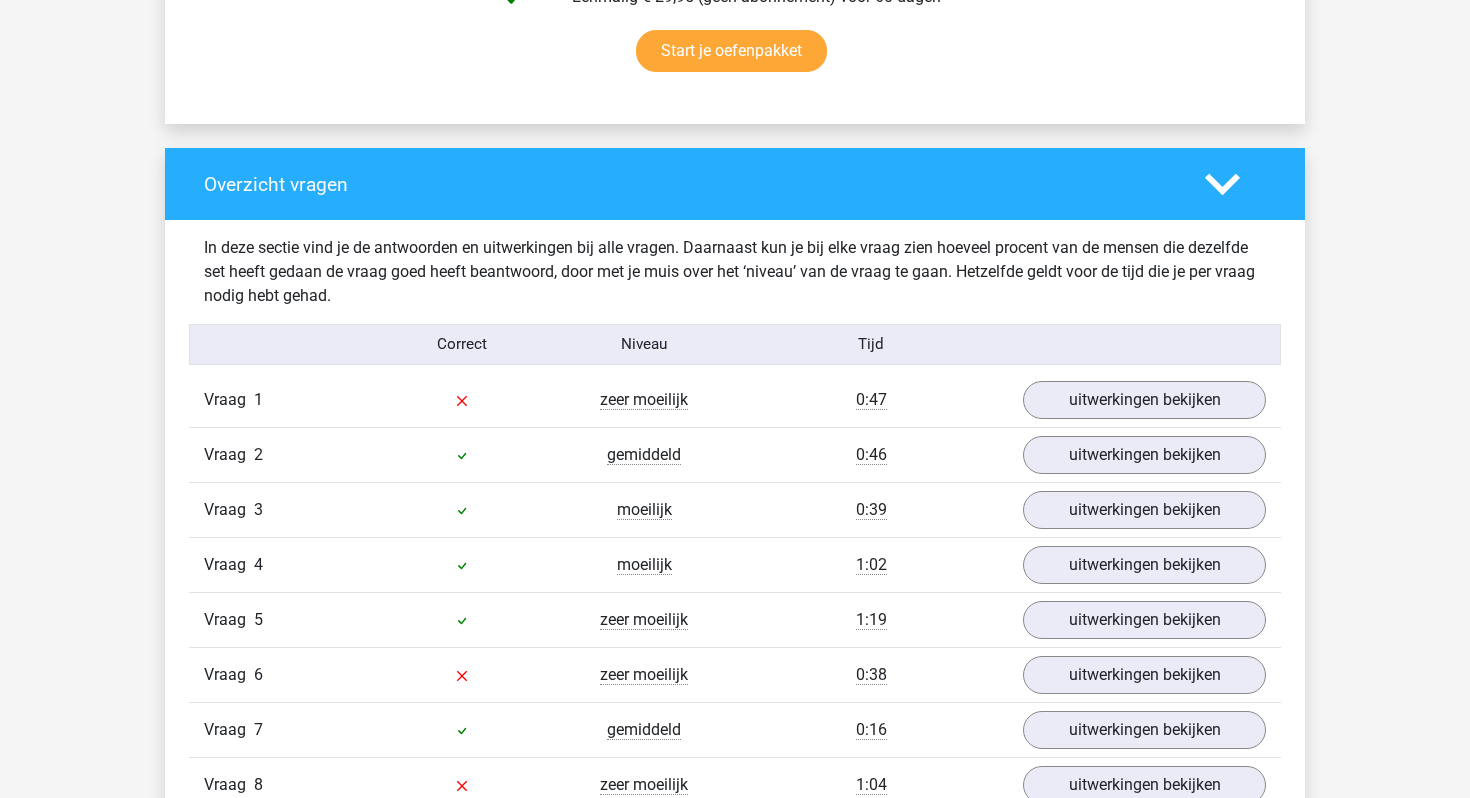 scroll, scrollTop: 1399, scrollLeft: 0, axis: vertical 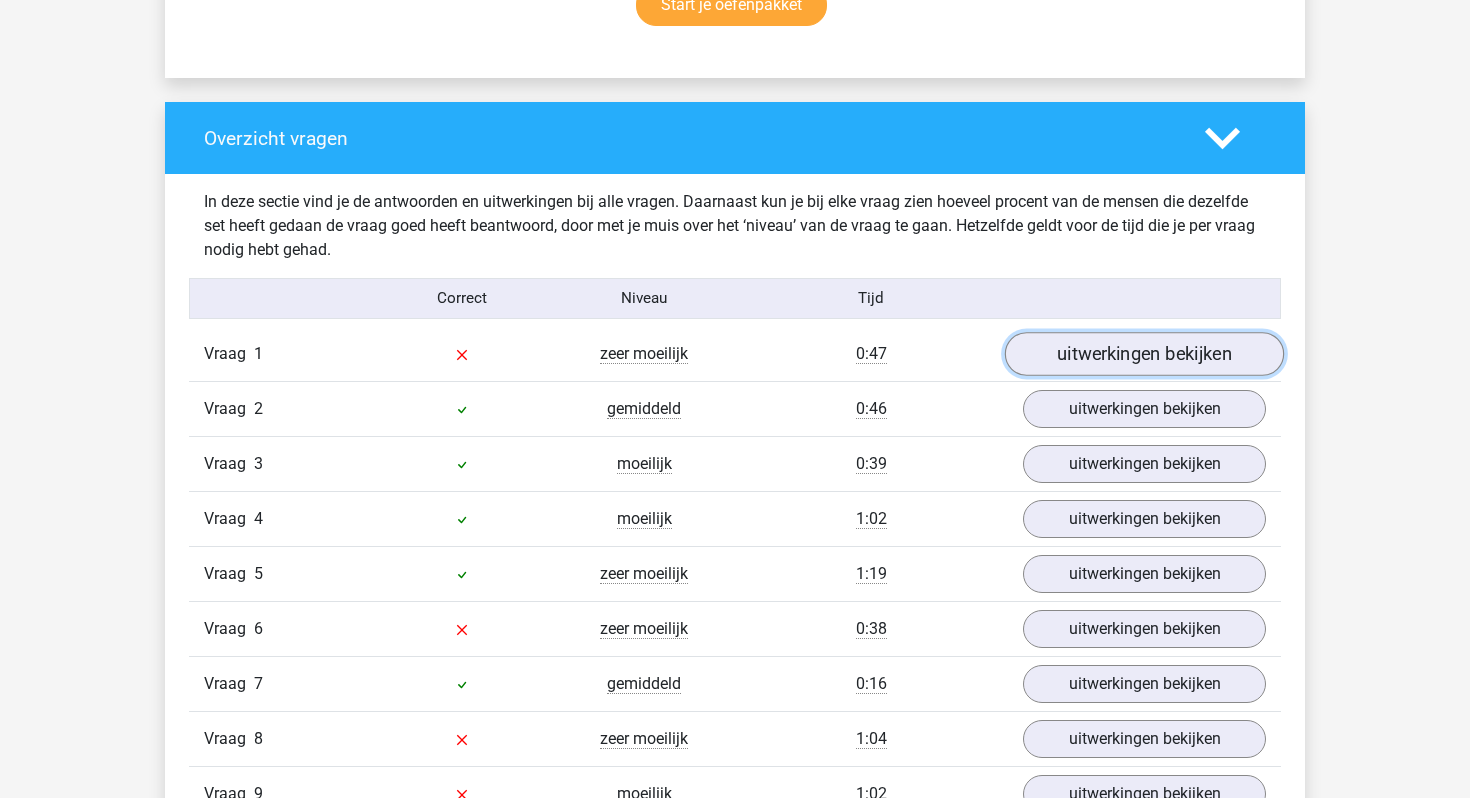 click on "uitwerkingen bekijken" at bounding box center (1144, 354) 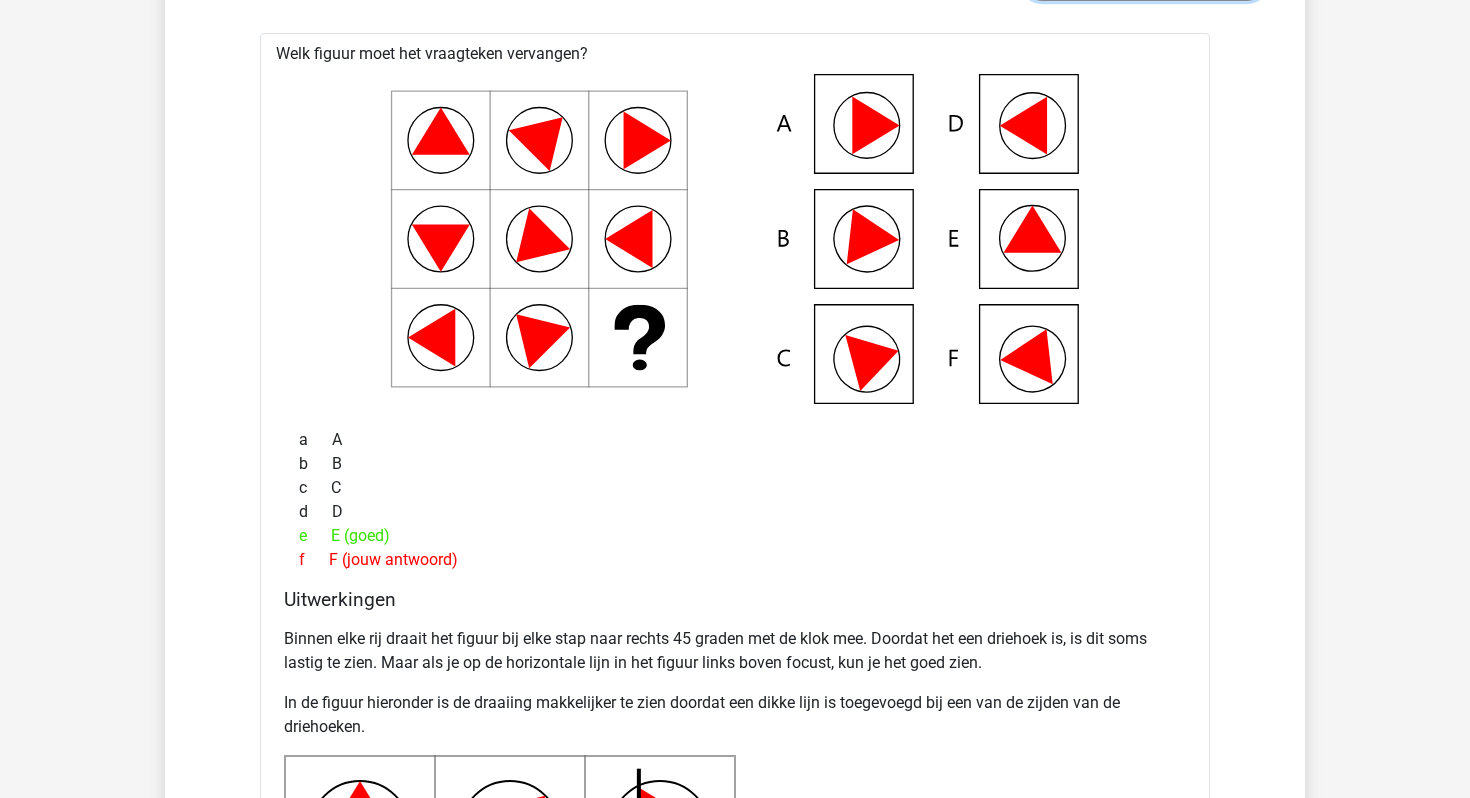 scroll, scrollTop: 1772, scrollLeft: 0, axis: vertical 